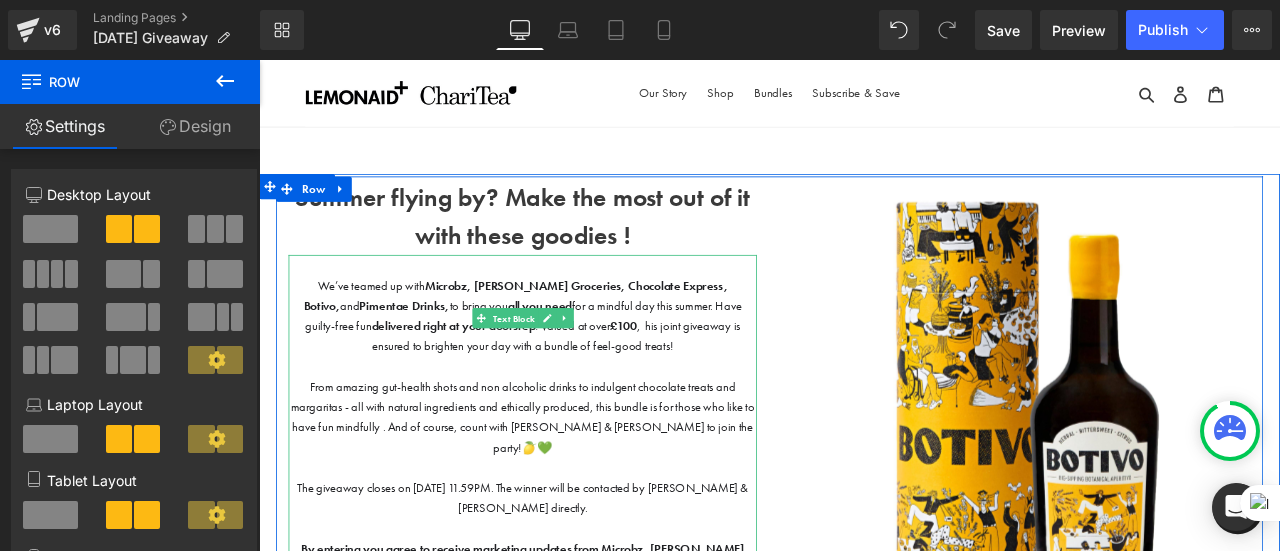 scroll, scrollTop: 286, scrollLeft: 0, axis: vertical 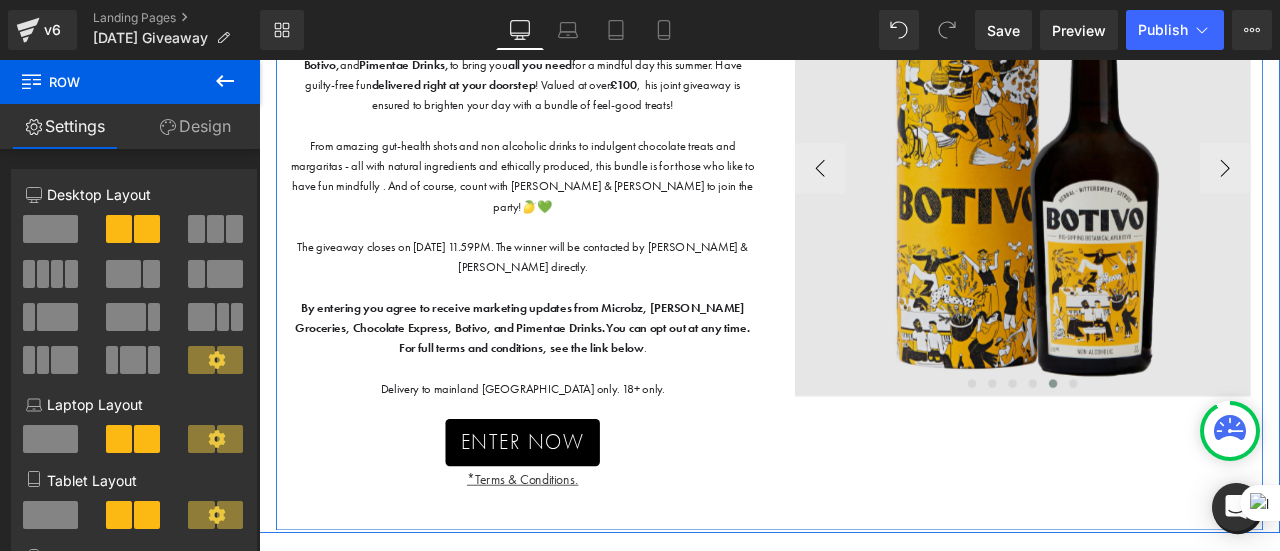 click on "Image" at bounding box center (1164, 188) 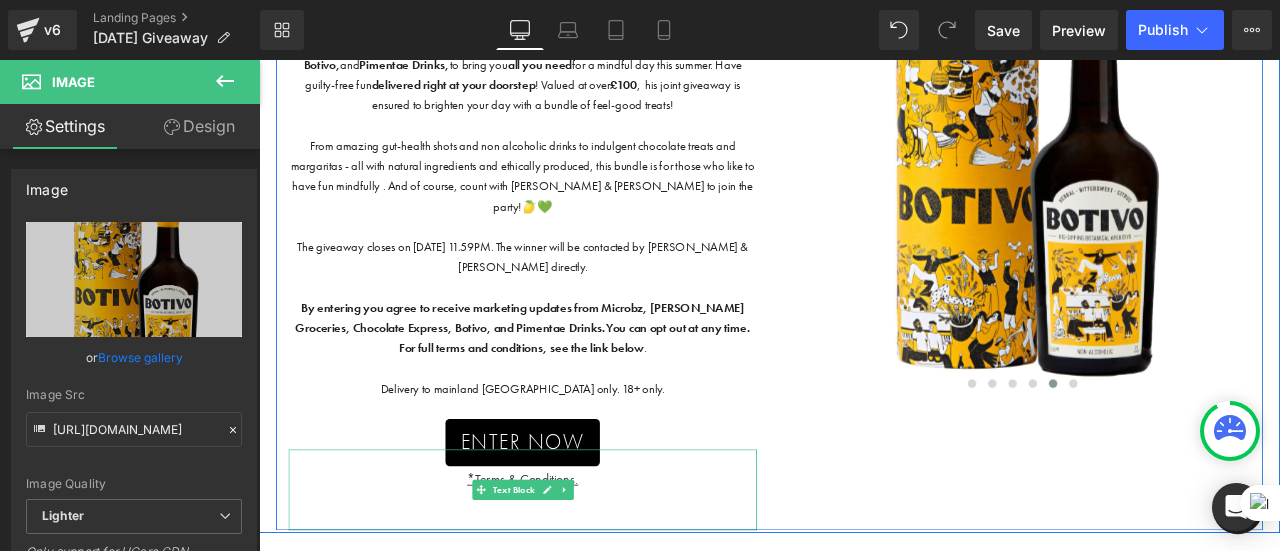 click at bounding box center (571, 533) 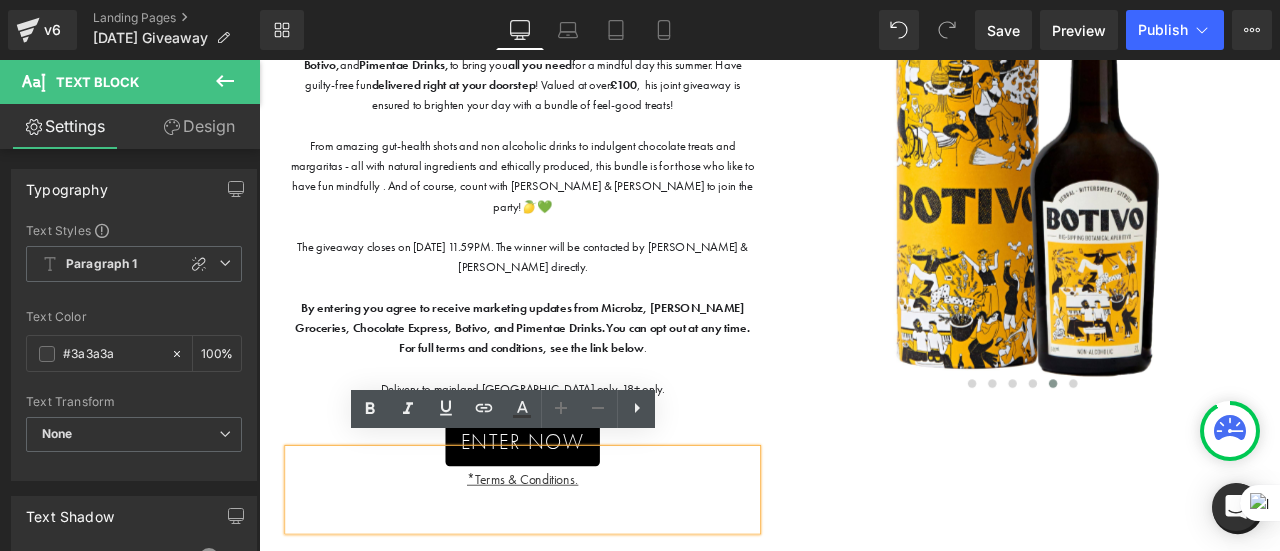 scroll, scrollTop: 314, scrollLeft: 0, axis: vertical 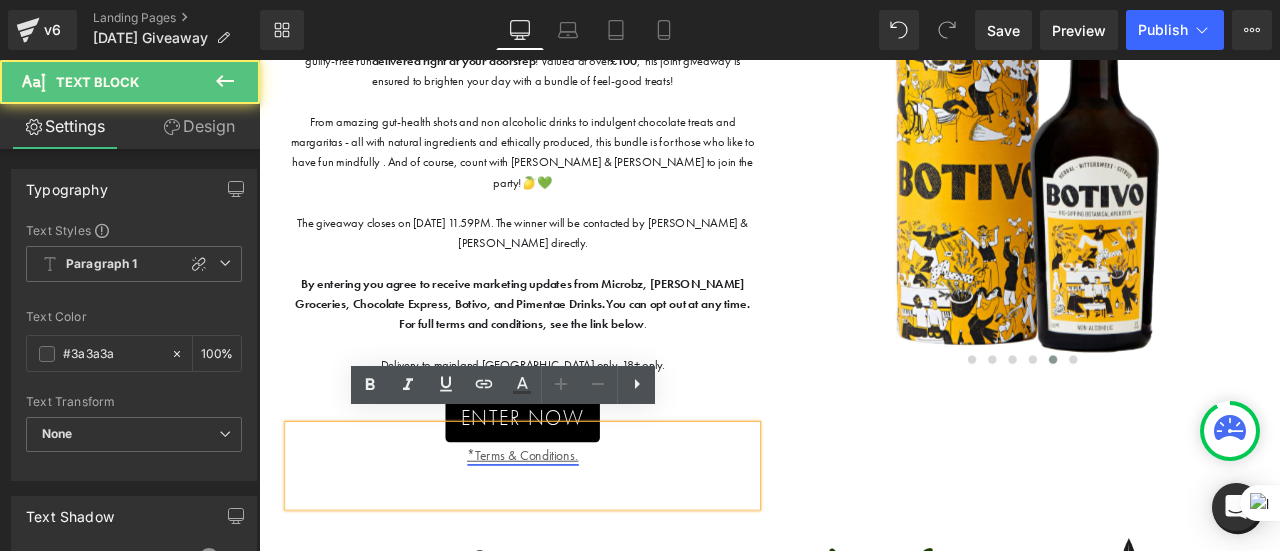 click on "*Terms & Conditions." at bounding box center [572, 528] 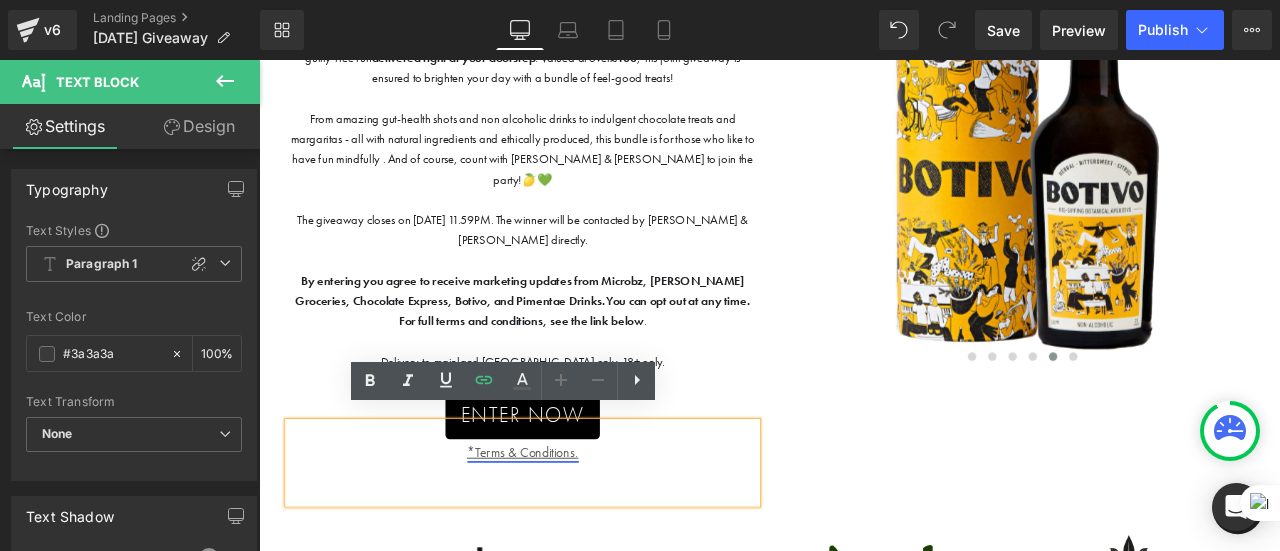 scroll, scrollTop: 317, scrollLeft: 0, axis: vertical 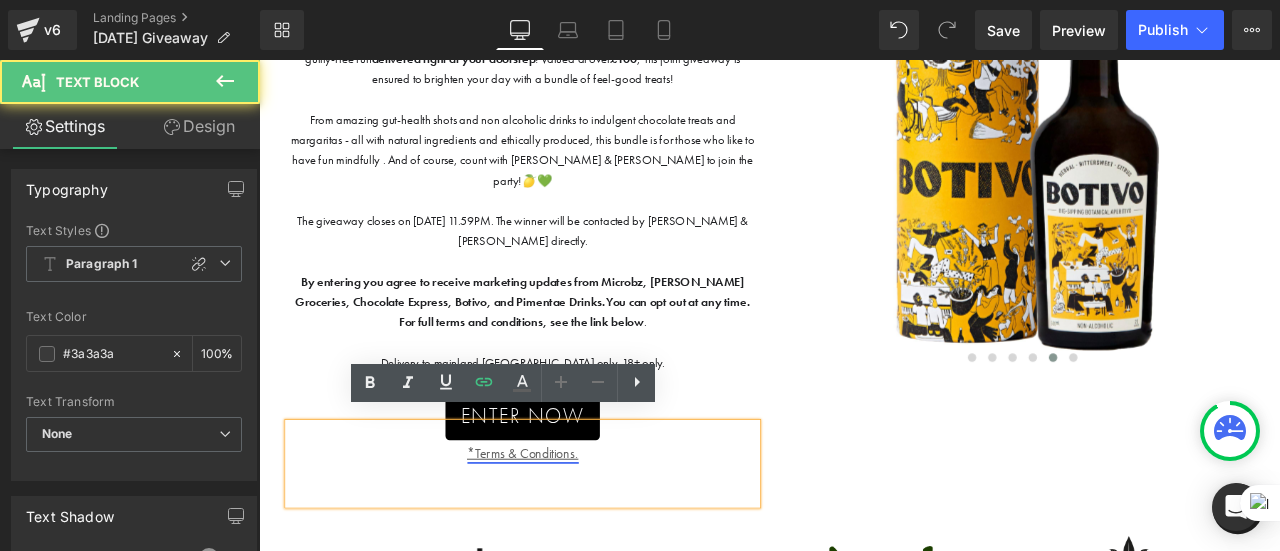 click on "*Terms & Conditions." at bounding box center (572, 525) 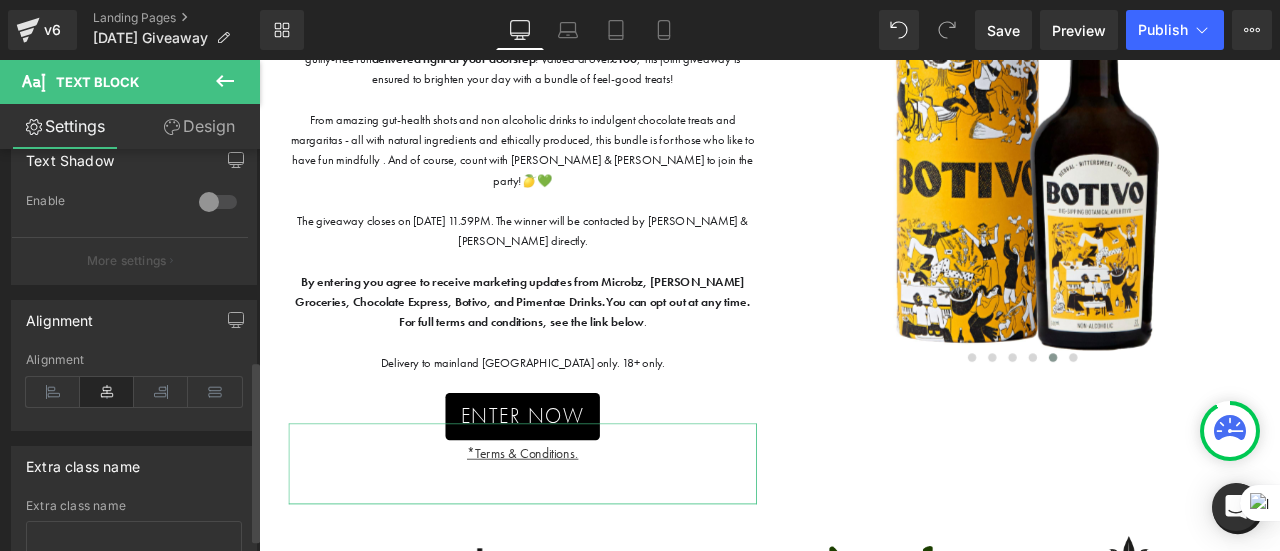 scroll, scrollTop: 496, scrollLeft: 0, axis: vertical 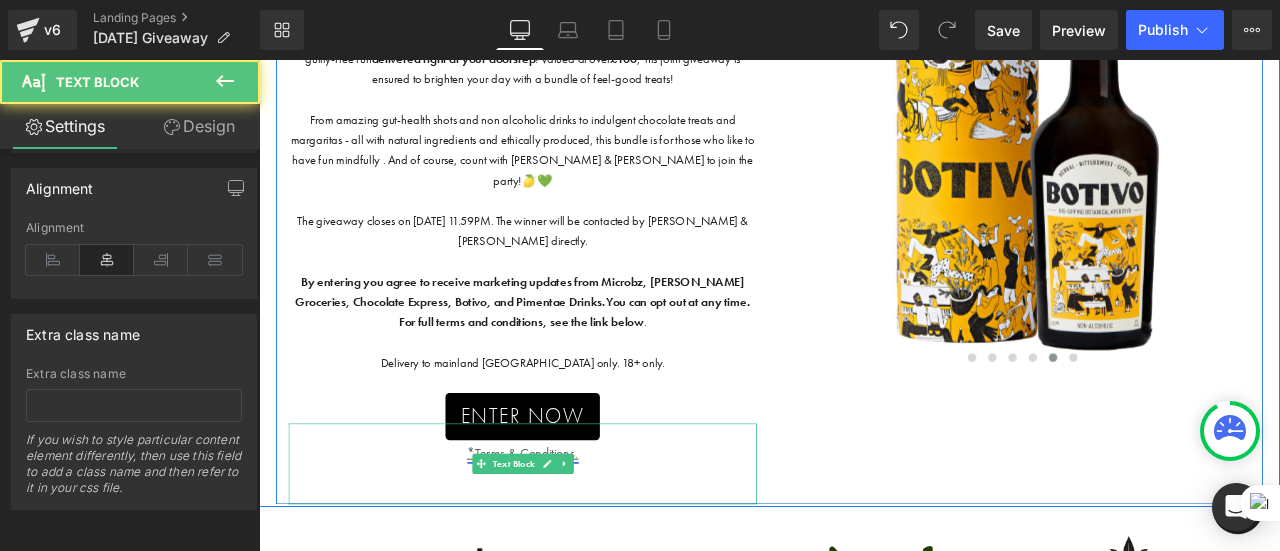 click on "*Terms & Conditions." at bounding box center (572, 525) 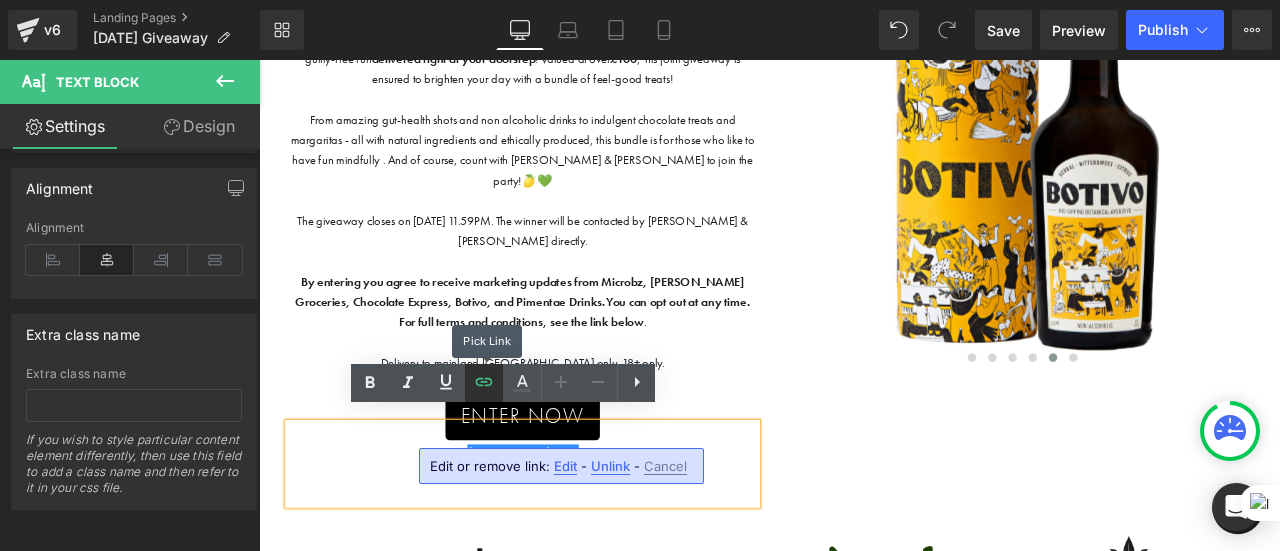 click 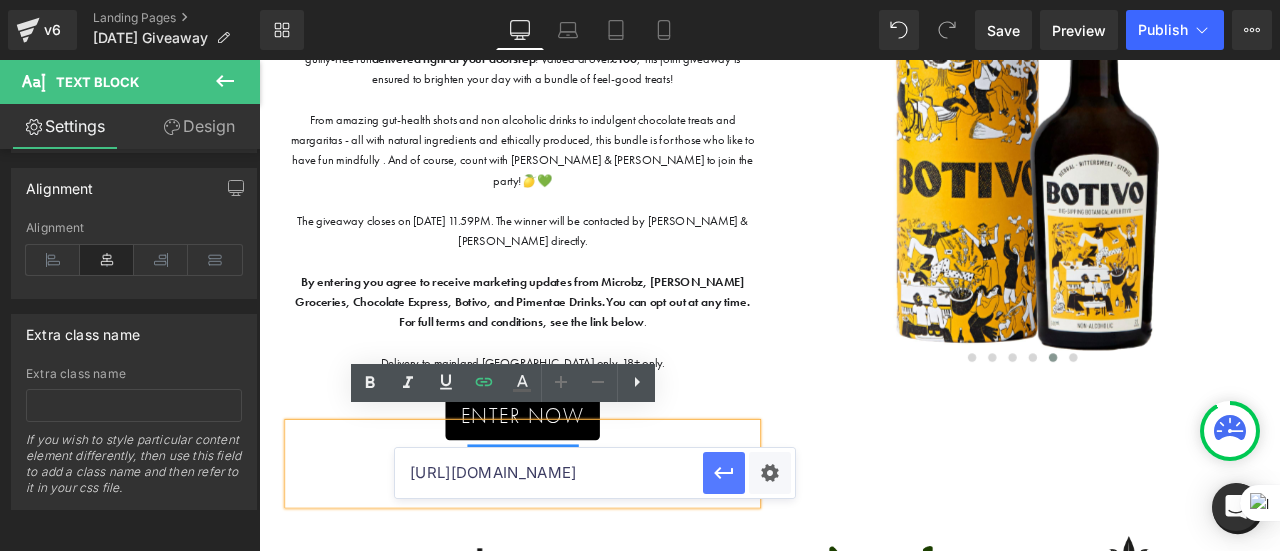 click 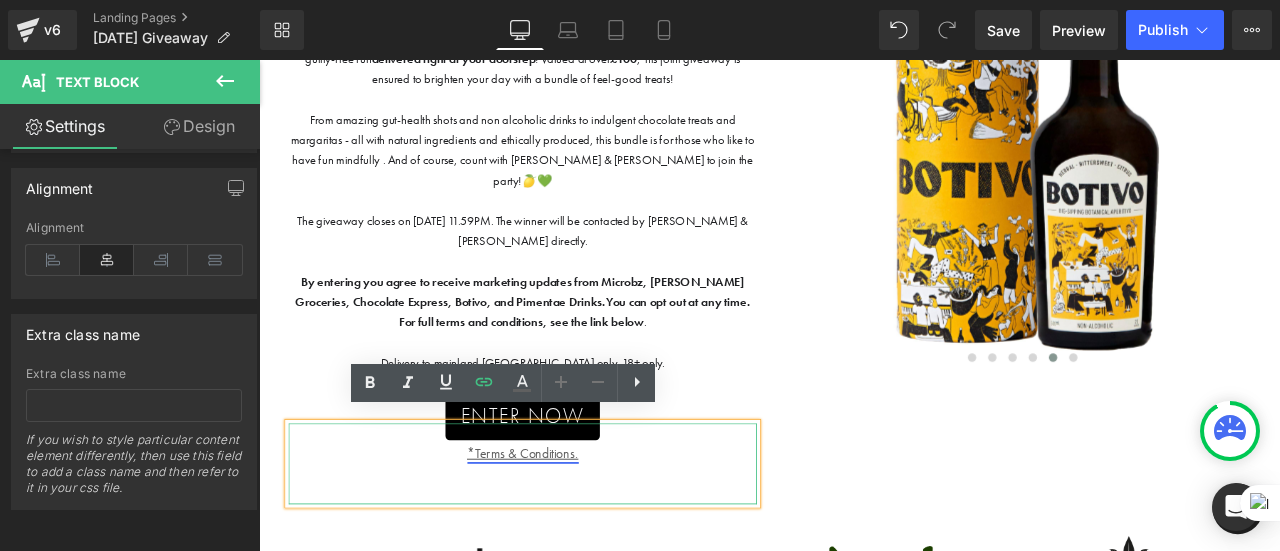 click on "*Terms & Conditions." at bounding box center (572, 525) 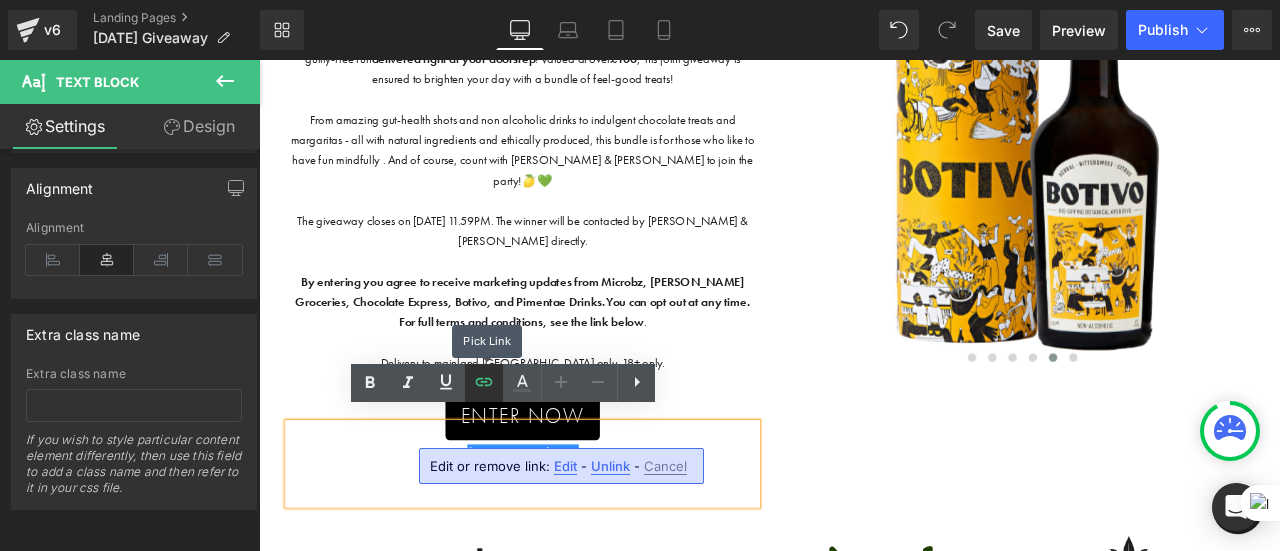 click 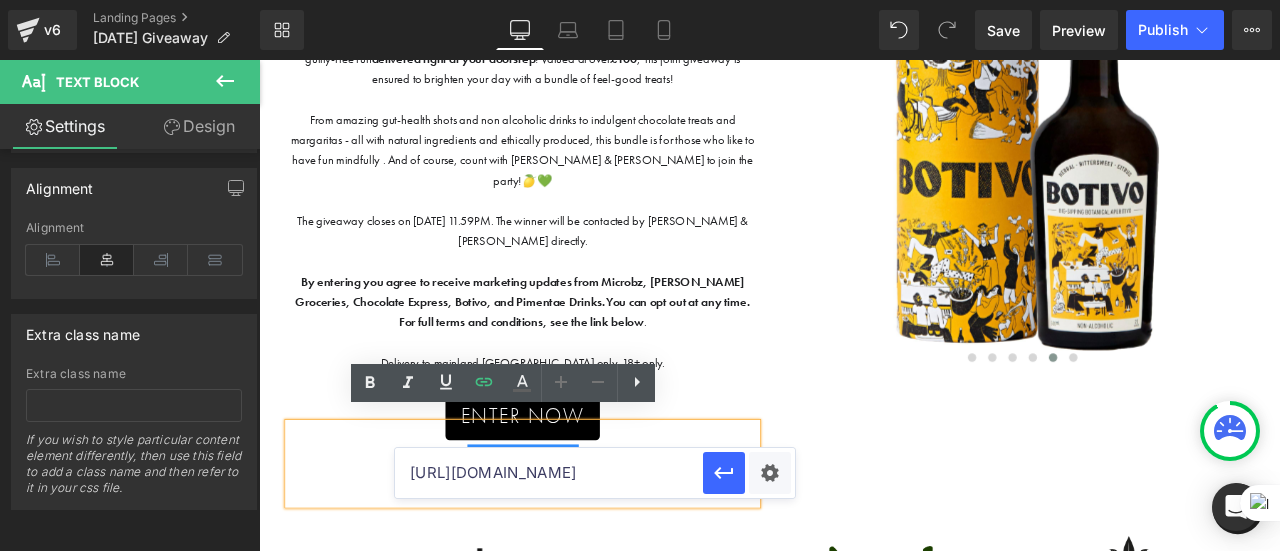 click on "[URL][DOMAIN_NAME]" at bounding box center (549, 473) 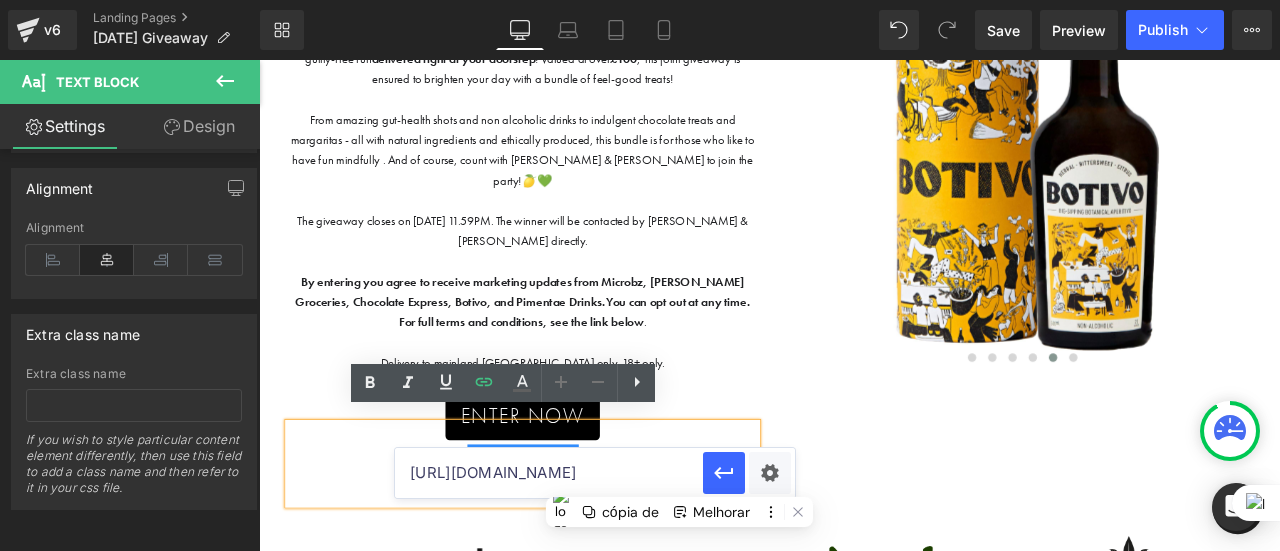 click on "[URL][DOMAIN_NAME]" at bounding box center [549, 473] 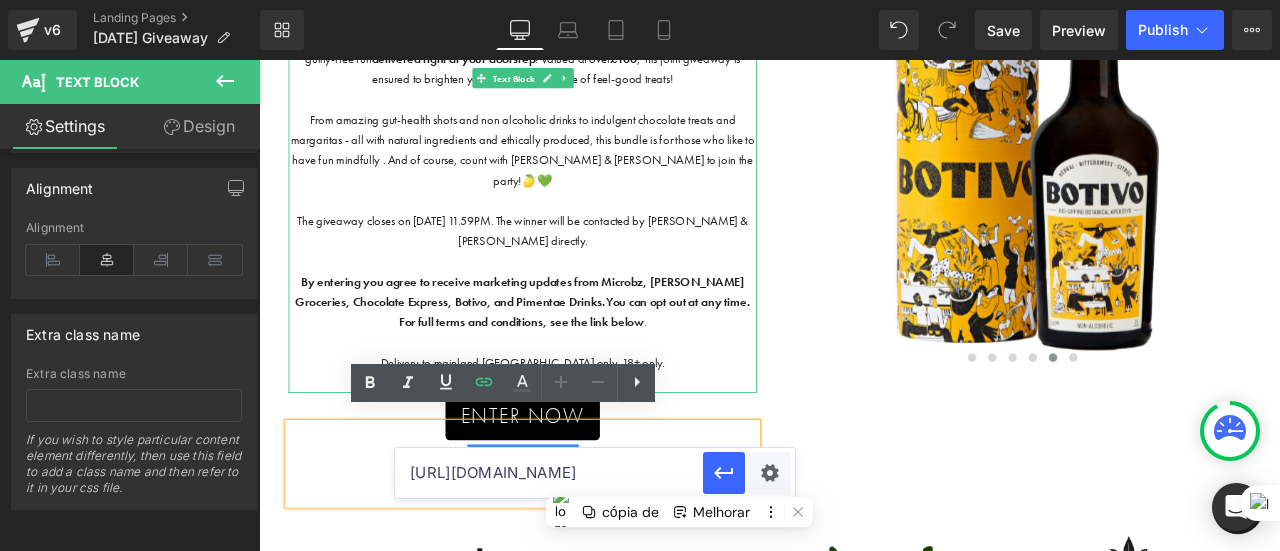 click at bounding box center (846, 214) 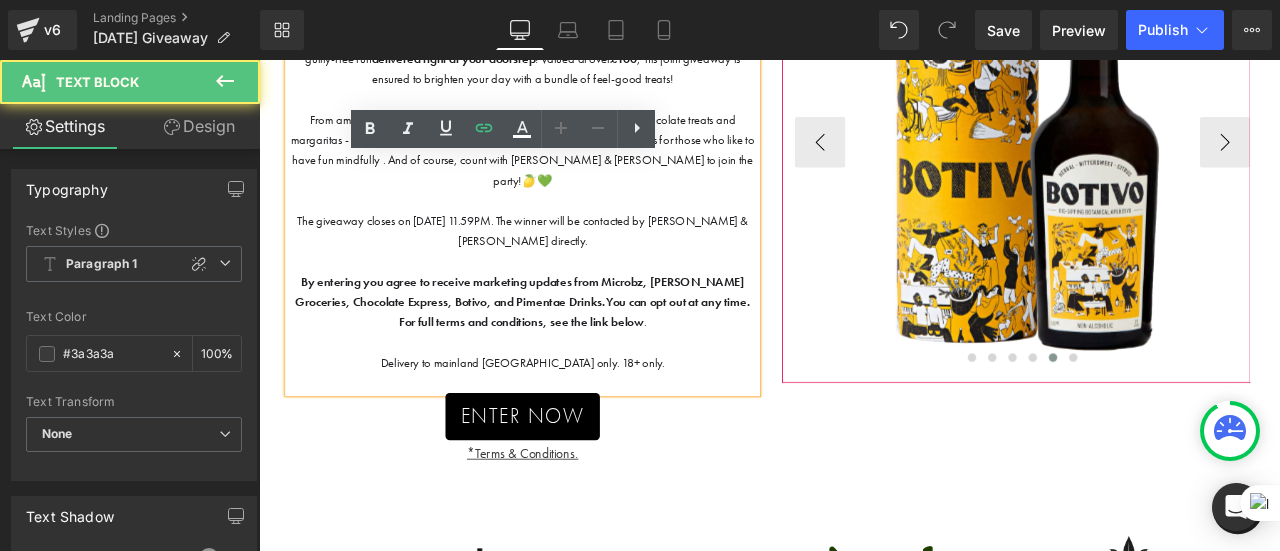 click at bounding box center [1156, 434] 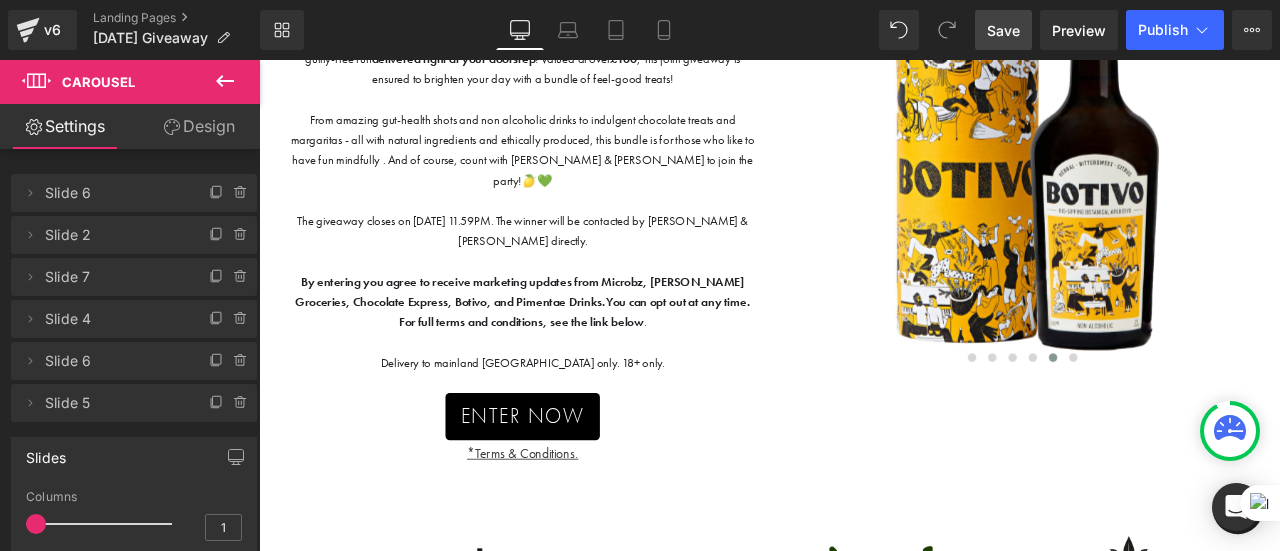 click on "Save" at bounding box center [1003, 30] 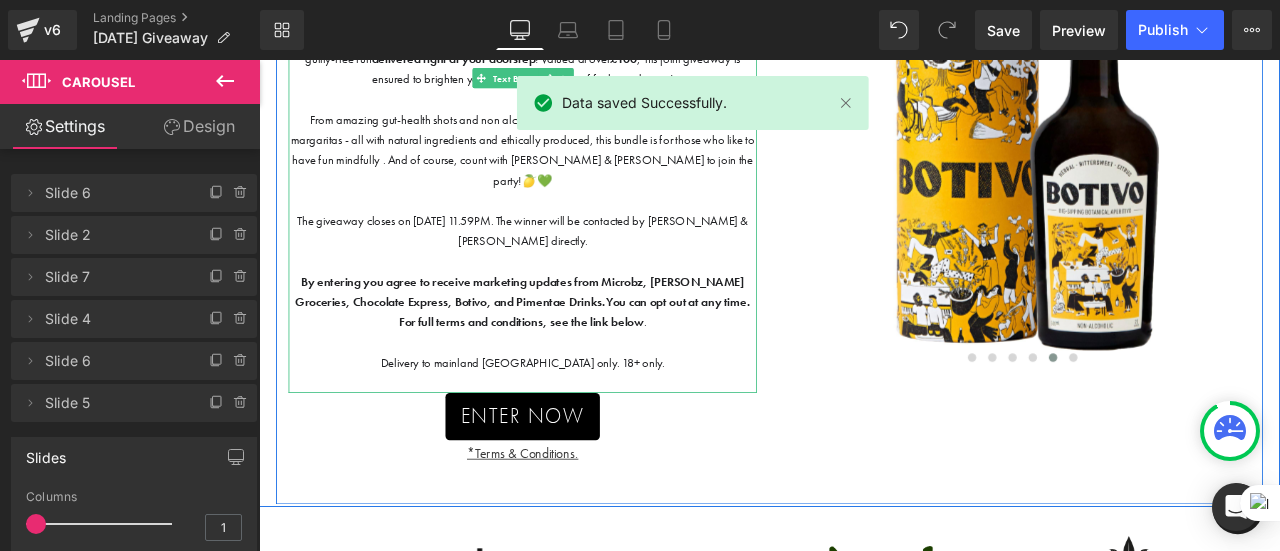 click on "By entering you agree to receive marketing updates from Microbz, [PERSON_NAME] Groceries, Chocolate Express, Botivo, and Pimentae Drinks.  You can opt out at any time. For full terms and conditions, see the link below ." at bounding box center (571, 346) 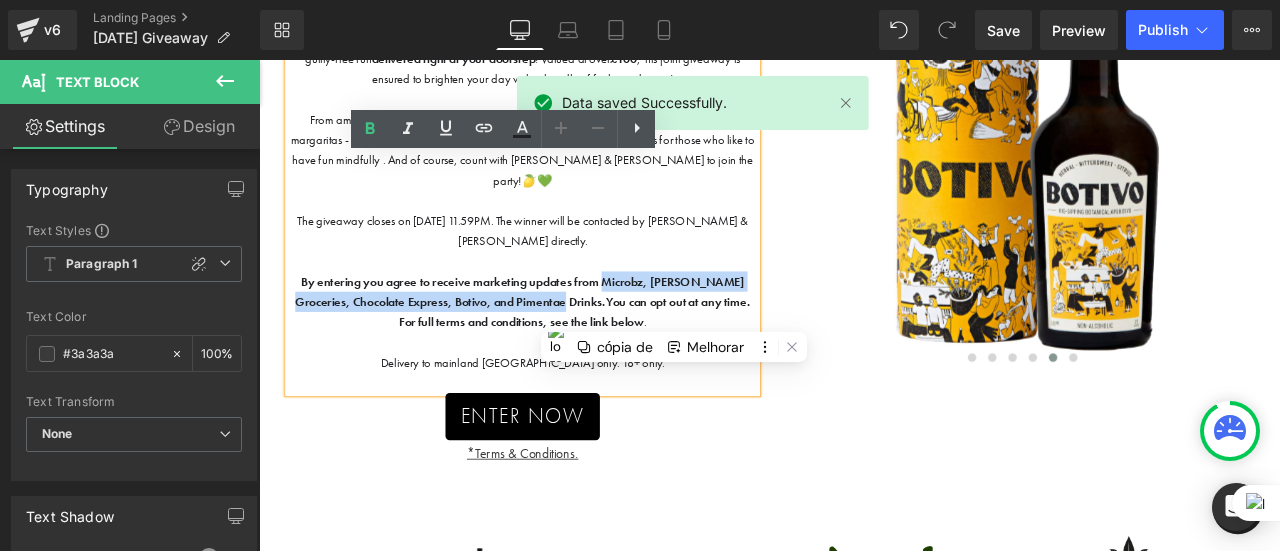 drag, startPoint x: 670, startPoint y: 308, endPoint x: 614, endPoint y: 329, distance: 59.808025 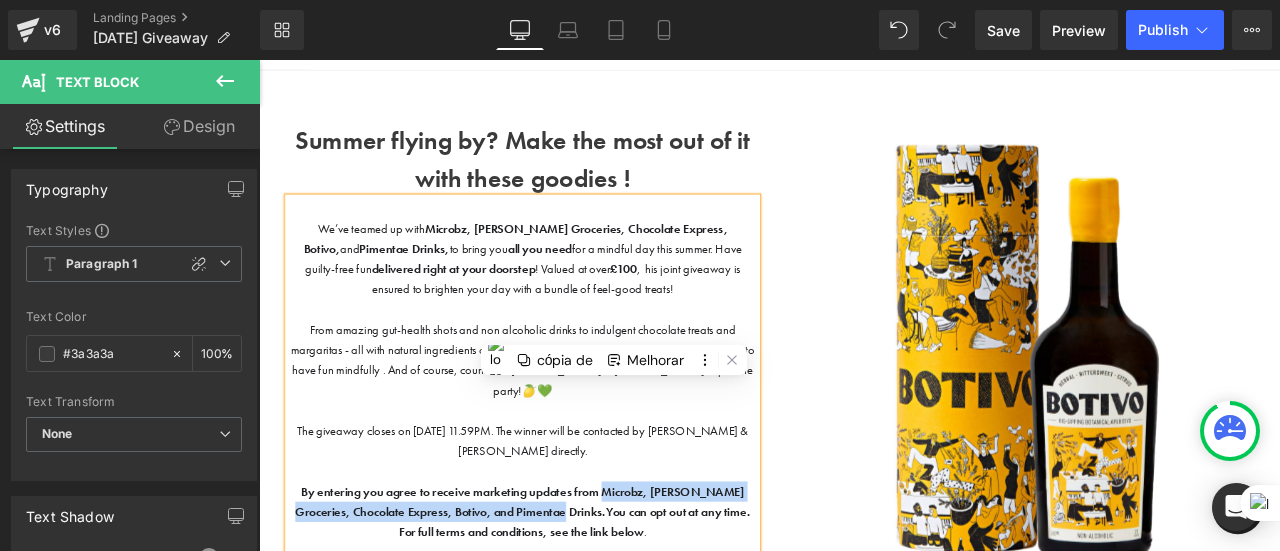 scroll, scrollTop: 50, scrollLeft: 0, axis: vertical 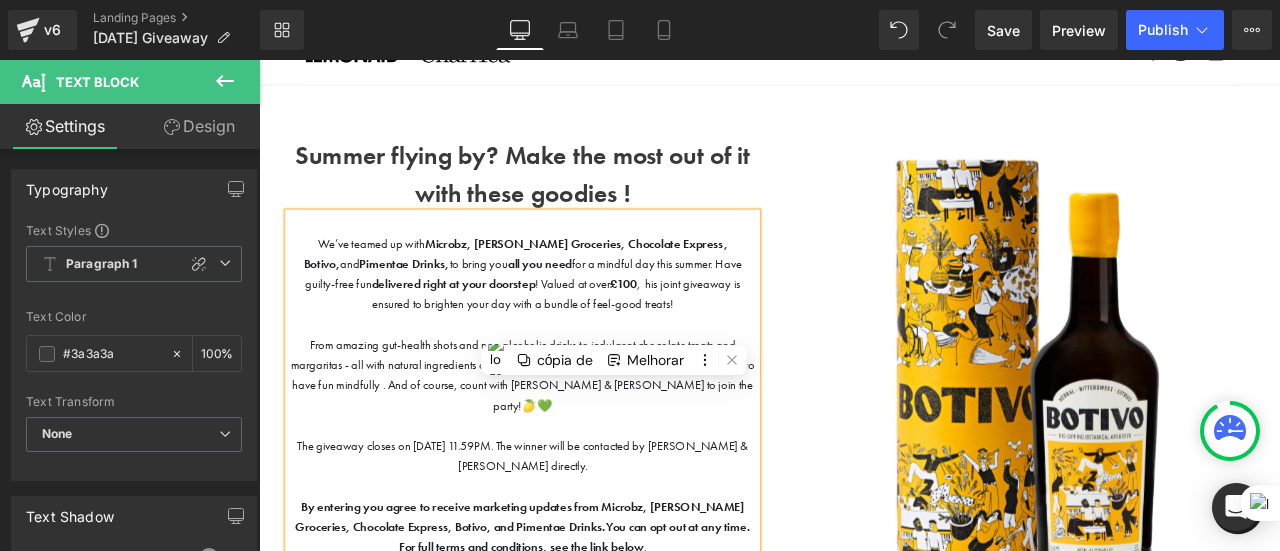 click on "We’ve teamed up with  Microbz, [PERSON_NAME], Chocolate Express, Botivo,  and  Pimentae Drinks,  to bring you  all you need   for a mindful day this summer. Have guilty-free fun  delivered right at your doorstep ! Valued at over  £100 ,  his joint giveaway is ensured to brighten your day with a bundle of feel-good treats!" at bounding box center (571, 313) 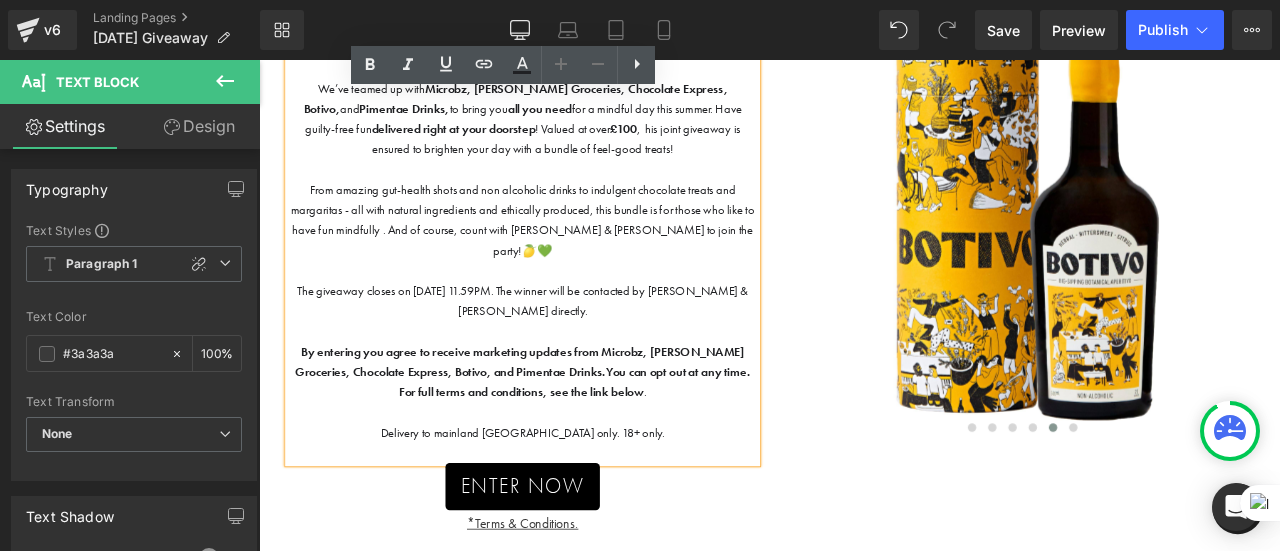 scroll, scrollTop: 234, scrollLeft: 0, axis: vertical 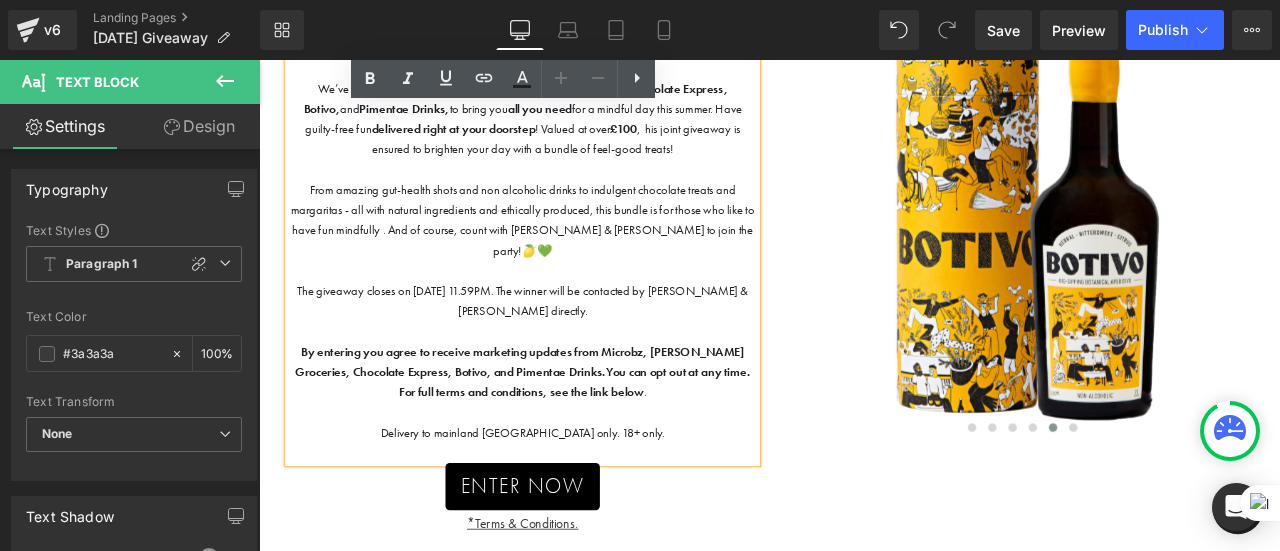 click on "By entering you agree to receive marketing updates from Microbz, [PERSON_NAME] Groceries, Chocolate Express, Botivo, and Pimentae Drinks." at bounding box center [568, 417] 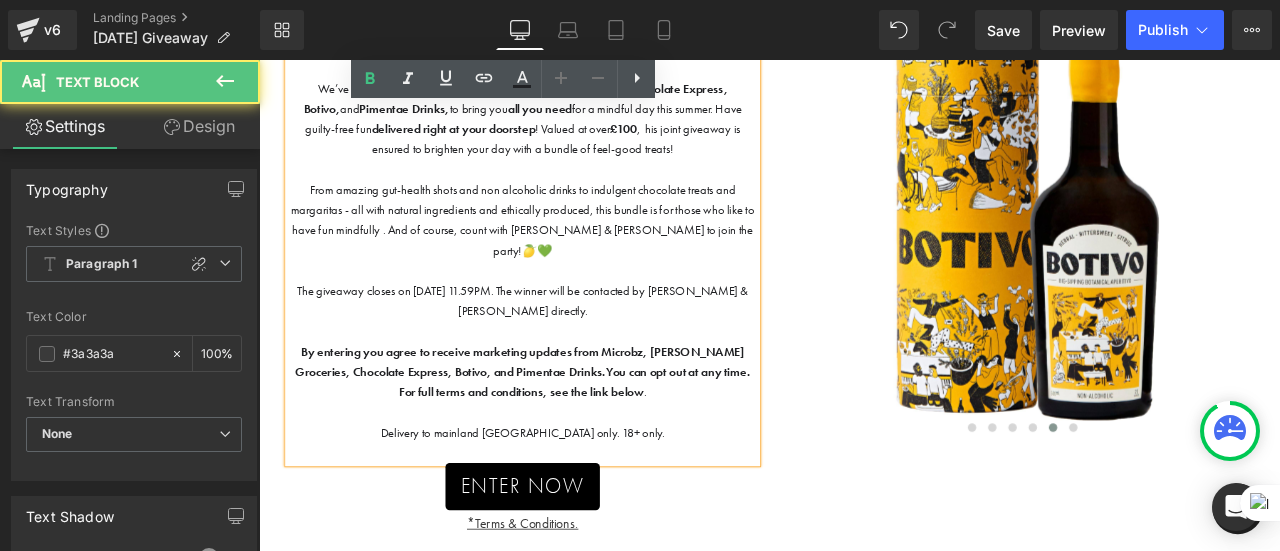 type 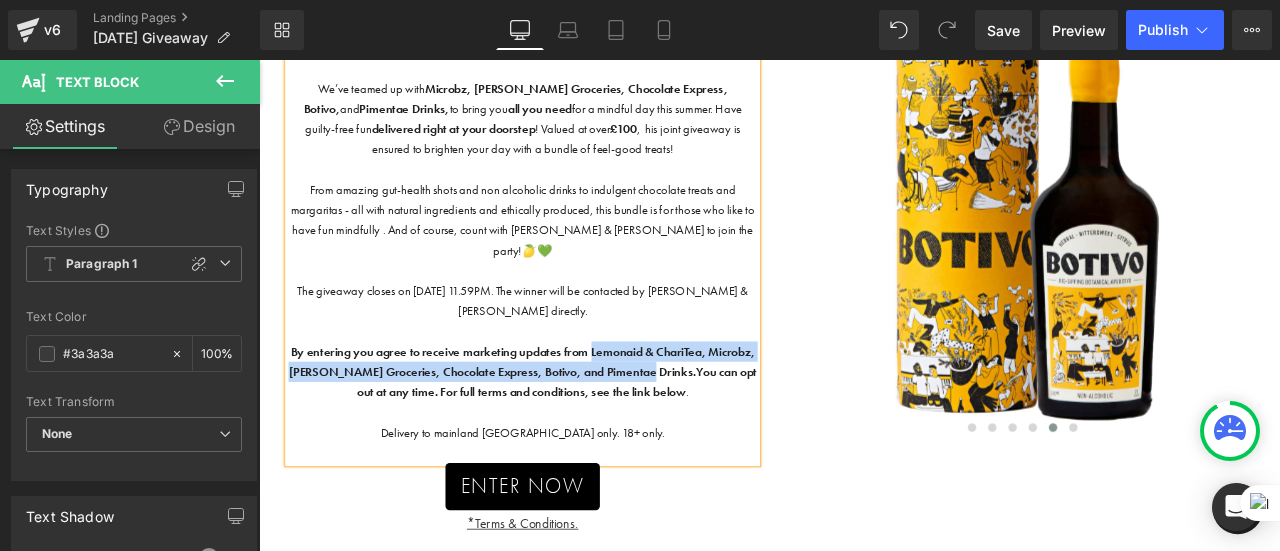 drag, startPoint x: 678, startPoint y: 382, endPoint x: 769, endPoint y: 417, distance: 97.49872 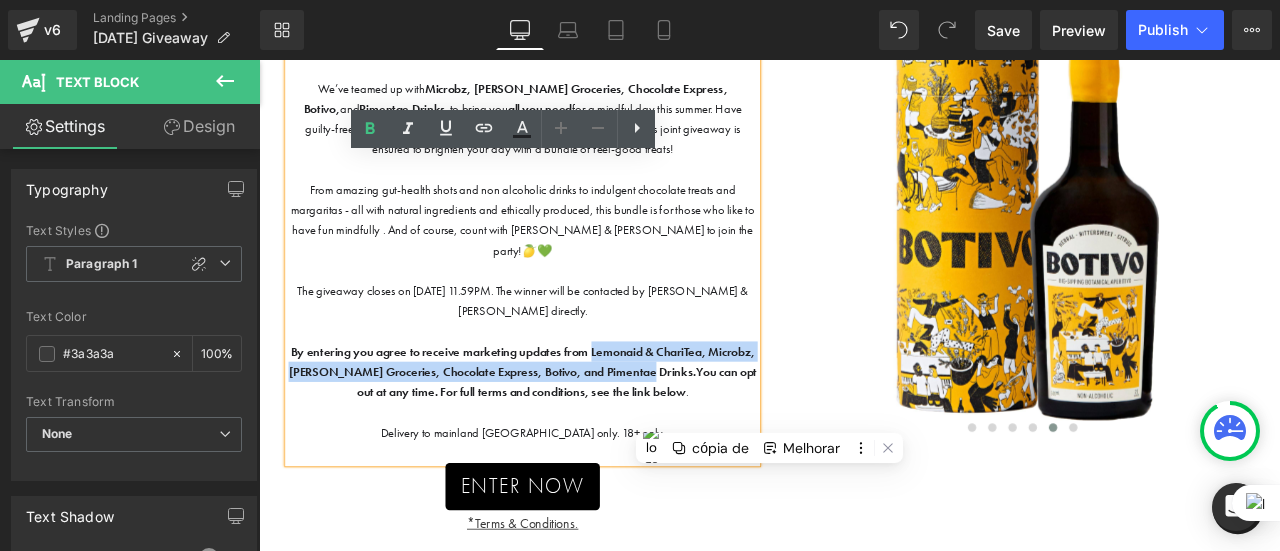 copy on "Lemonaid & ChariTea, Microbz, [PERSON_NAME] Groceries, Chocolate Express, Botivo, and Pimentae Drinks." 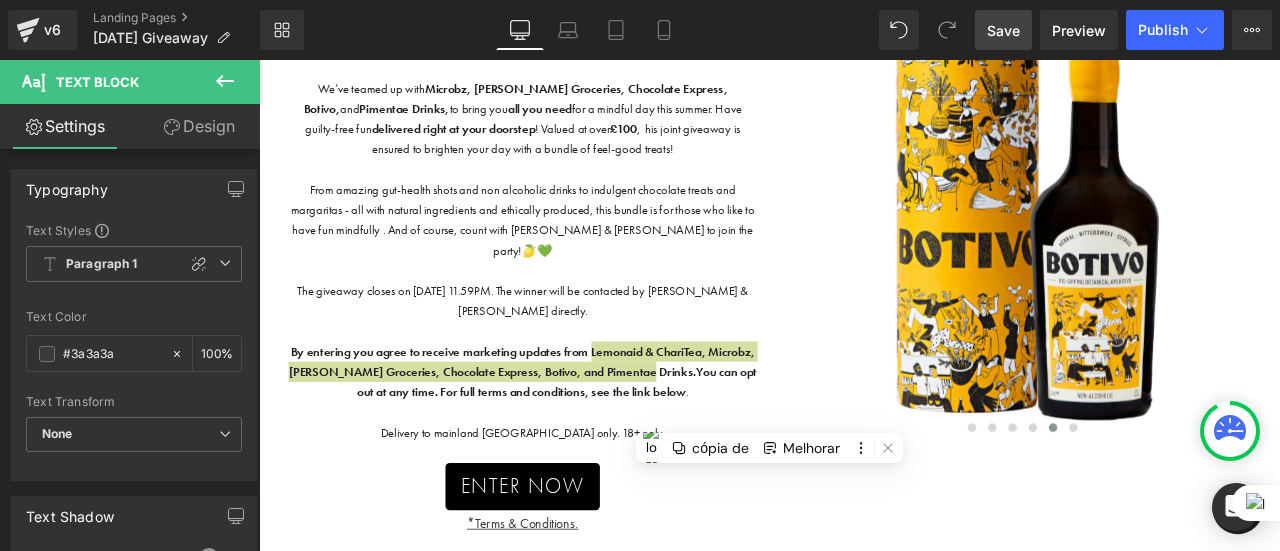 click on "Save" at bounding box center [1003, 30] 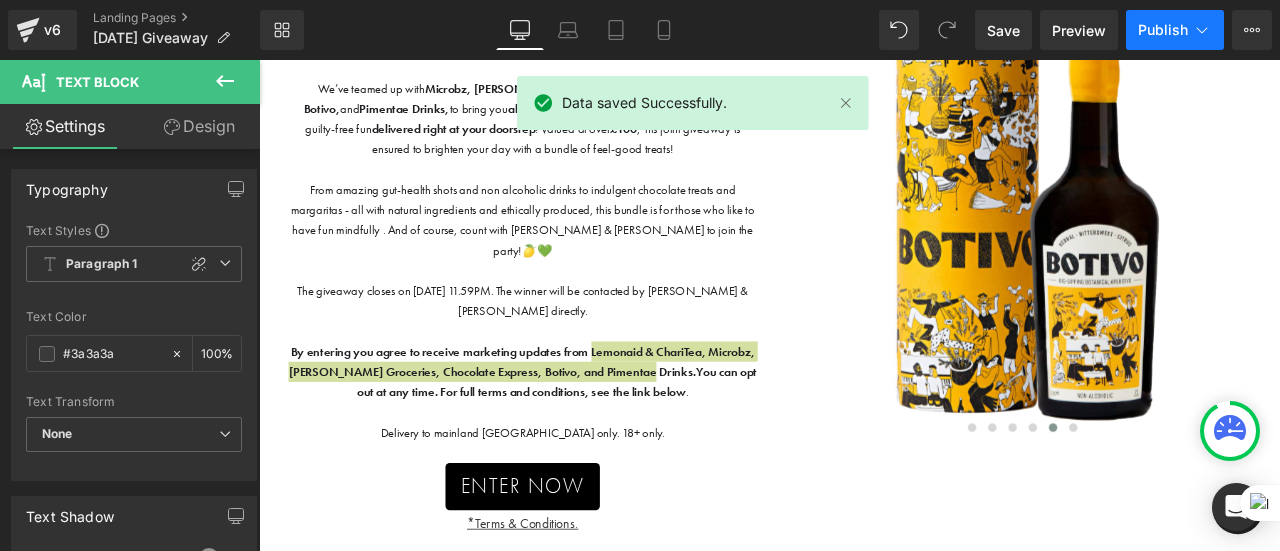 click on "Publish" at bounding box center [1163, 30] 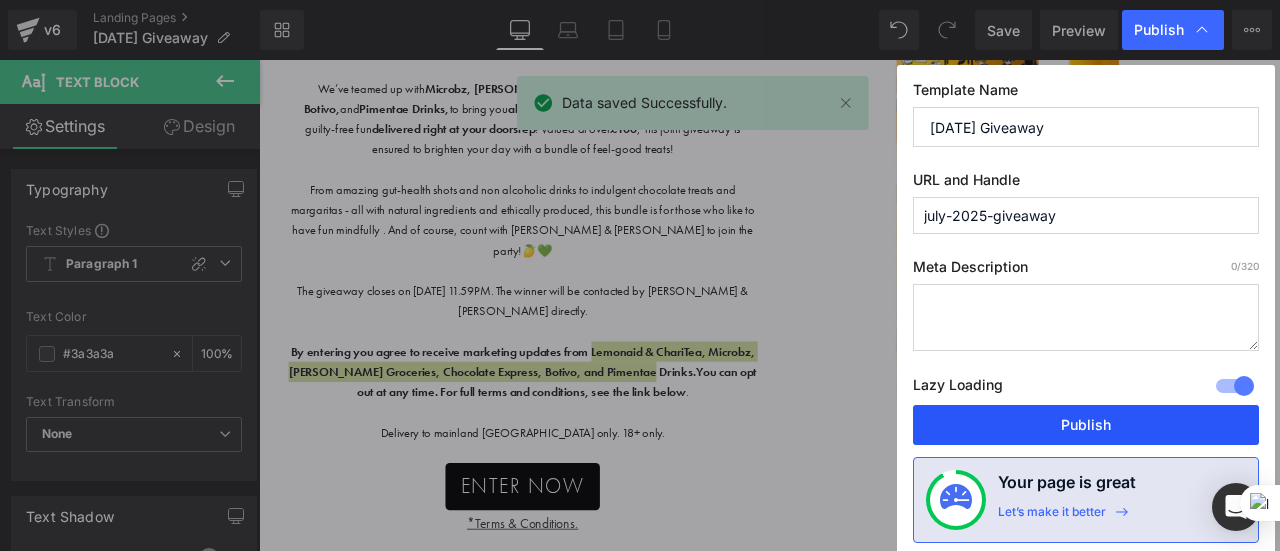 click on "Publish" at bounding box center (1086, 425) 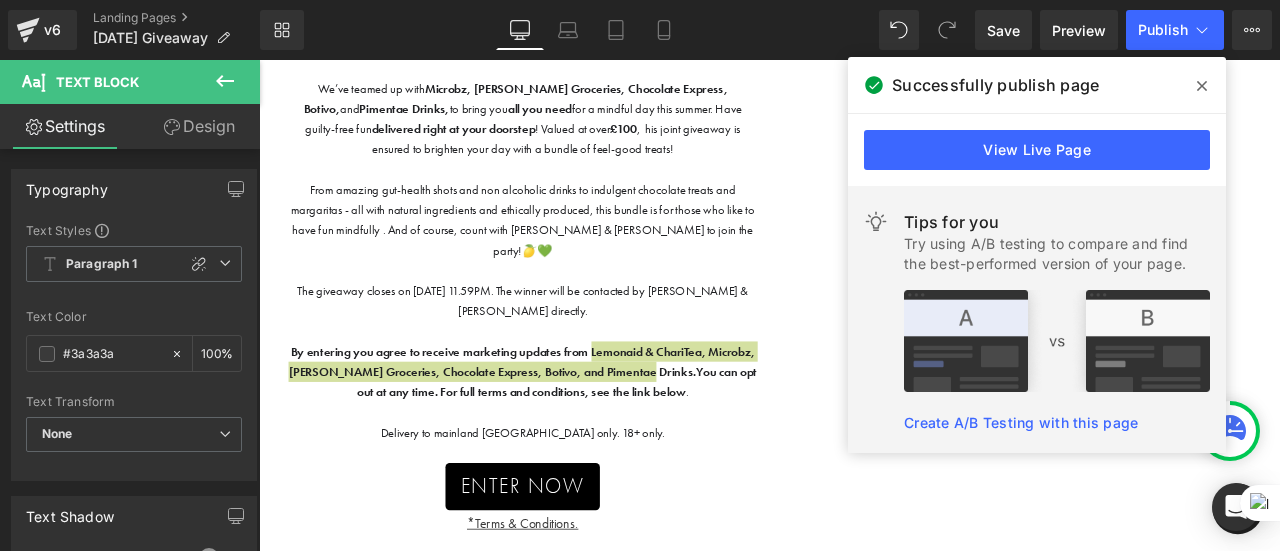 click 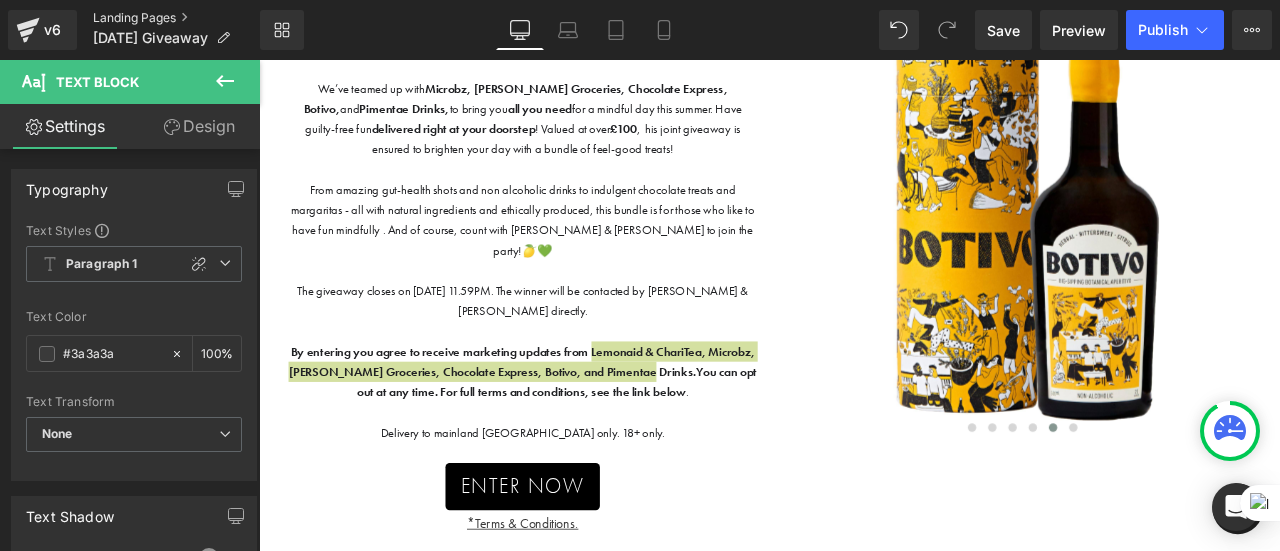 click on "Landing Pages" at bounding box center (176, 18) 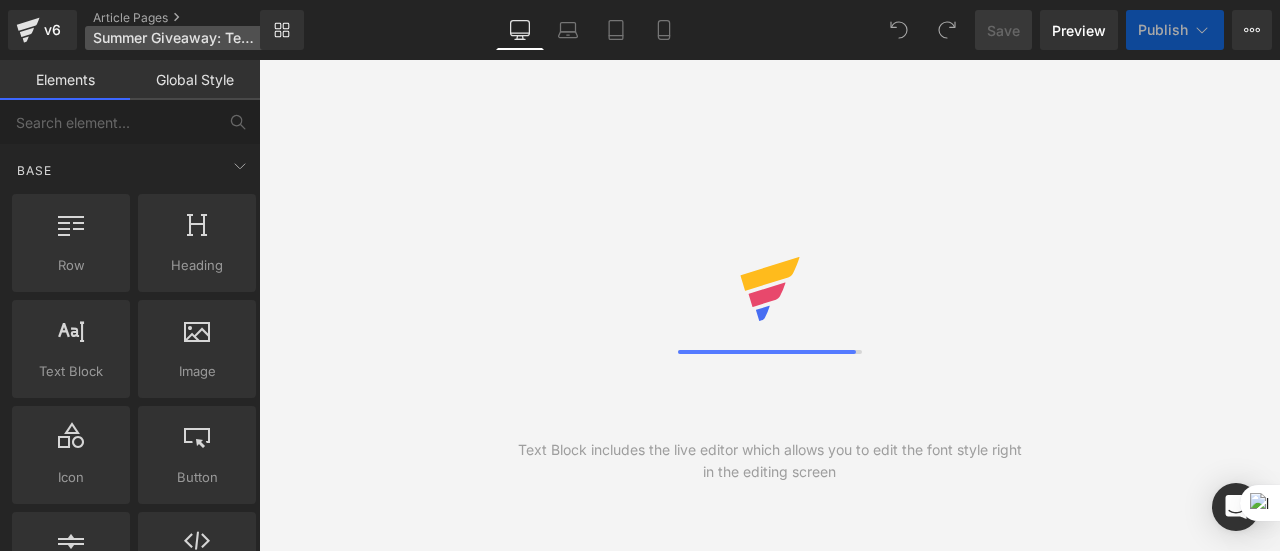 scroll, scrollTop: 0, scrollLeft: 0, axis: both 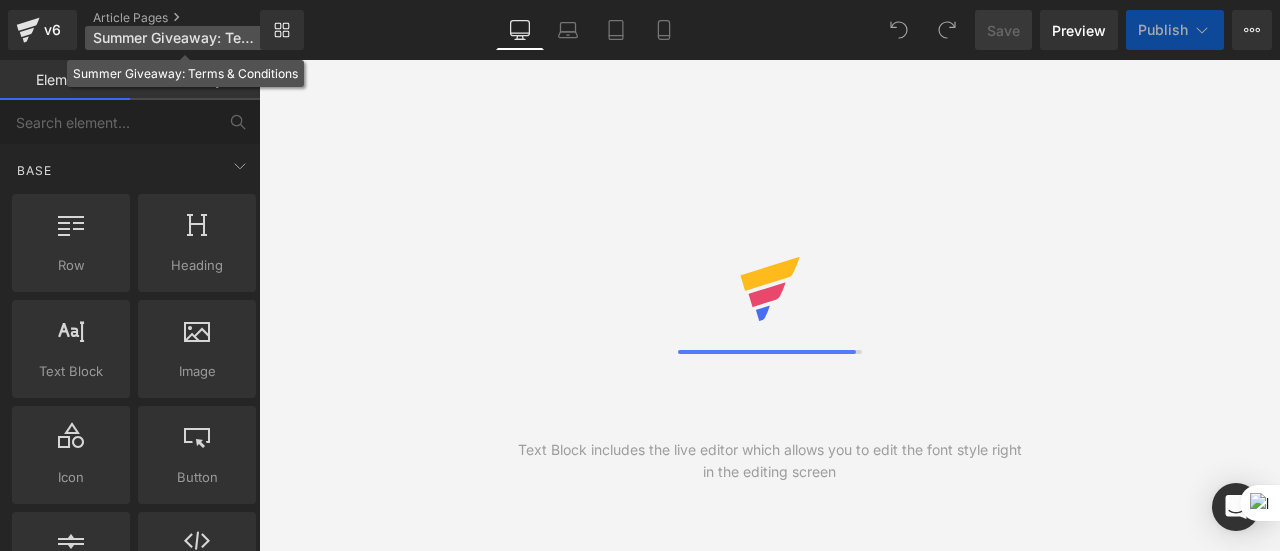 click on "Summer Giveaway: Terms & Conditions" at bounding box center [174, 38] 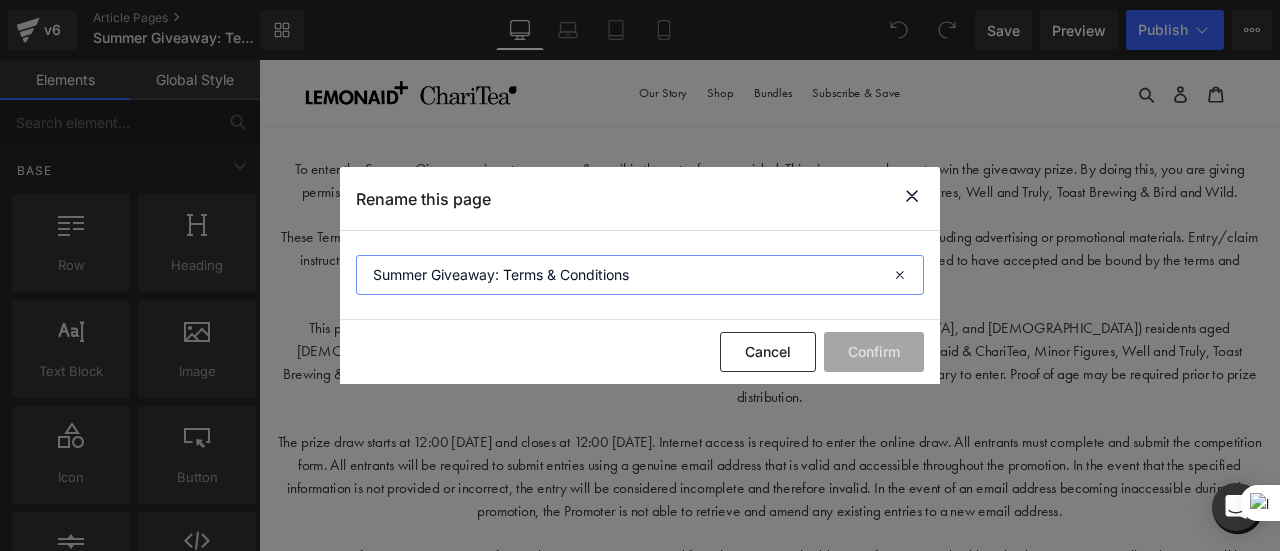 drag, startPoint x: 428, startPoint y: 274, endPoint x: 352, endPoint y: 283, distance: 76.53104 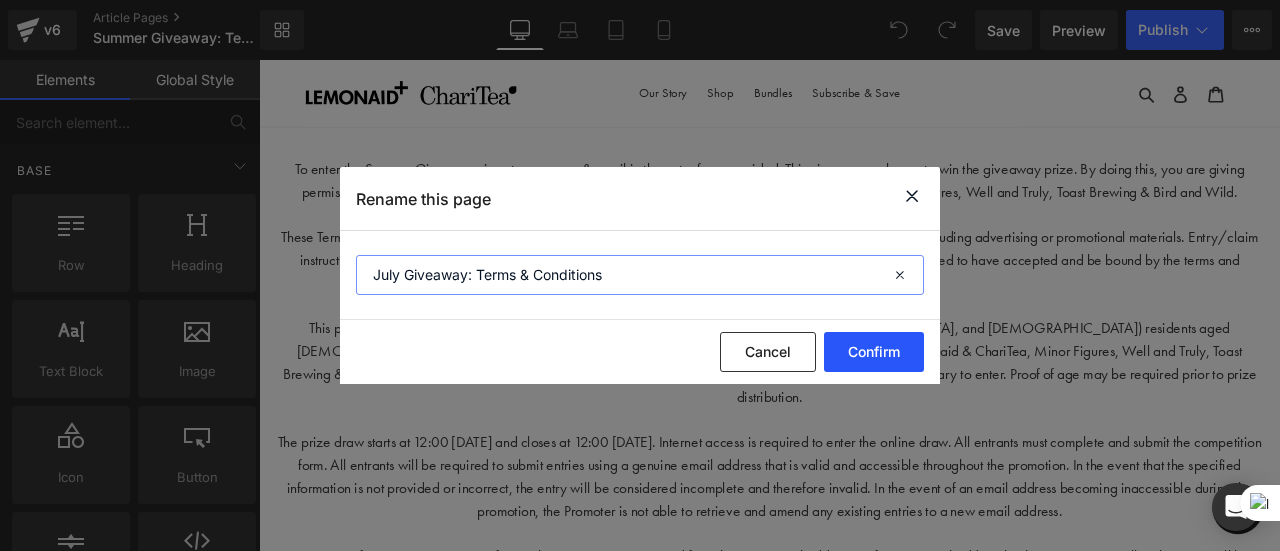 type on "July Giveaway: Terms & Conditions" 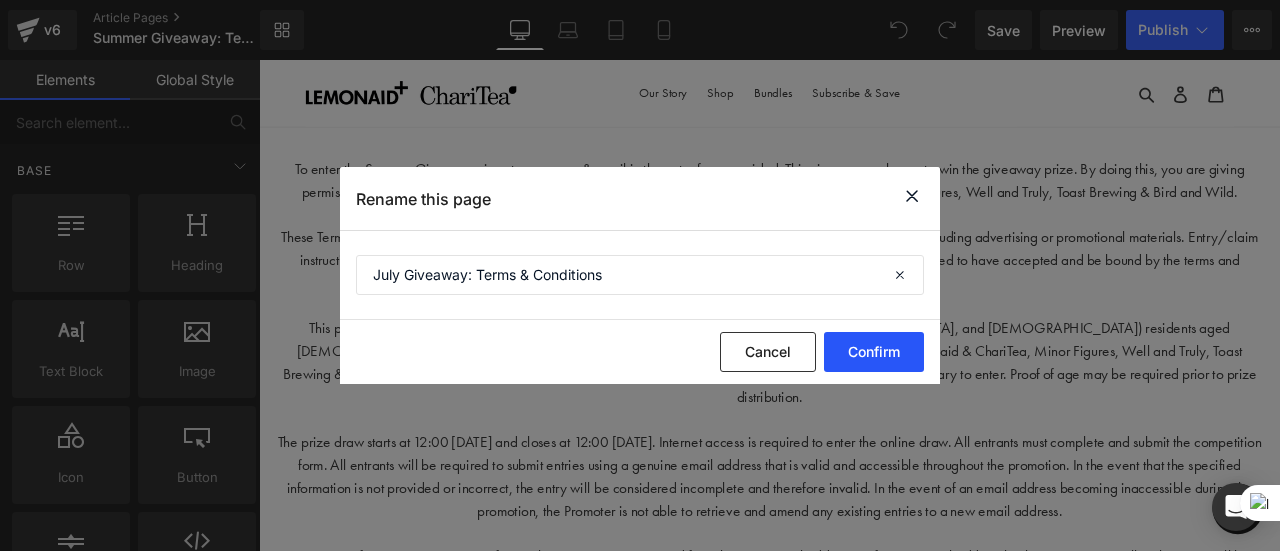 click on "Confirm" at bounding box center (874, 352) 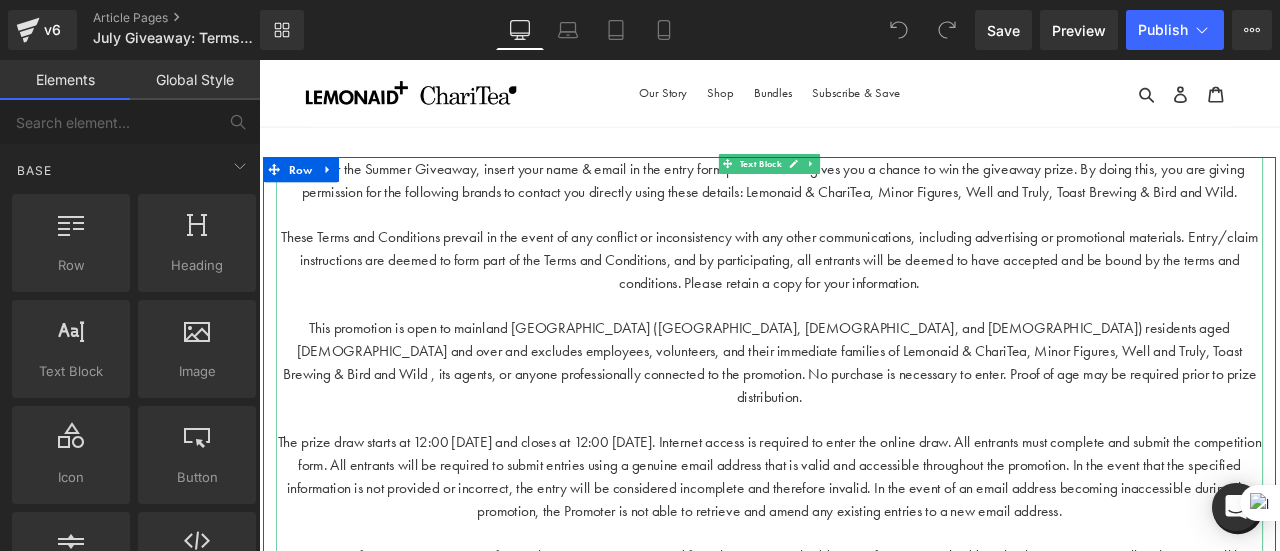 click on "To enter the Summer Giveaway, insert your name & email in the entry form provided. This gives you a chance to win the giveaway prize. By doing this, you are giving permission for the following brands to contact you directly using these details: Lemonaid & ChariTea, Minor Figures, Well and Truly, Toast Brewing & Bird and Wild." at bounding box center (864, 202) 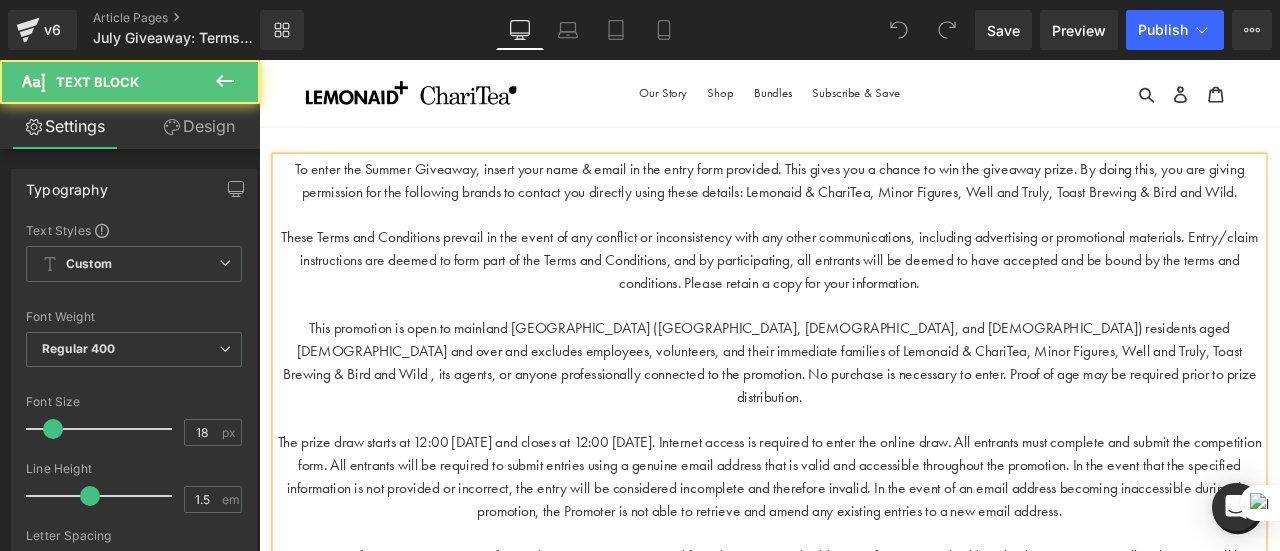 click on "To enter the Summer Giveaway, insert your name & email in the entry form provided. This gives you a chance to win the giveaway prize. By doing this, you are giving permission for the following brands to contact you directly using these details: Lemonaid & ChariTea, Minor Figures, Well and Truly, Toast Brewing & Bird and Wild." at bounding box center [864, 202] 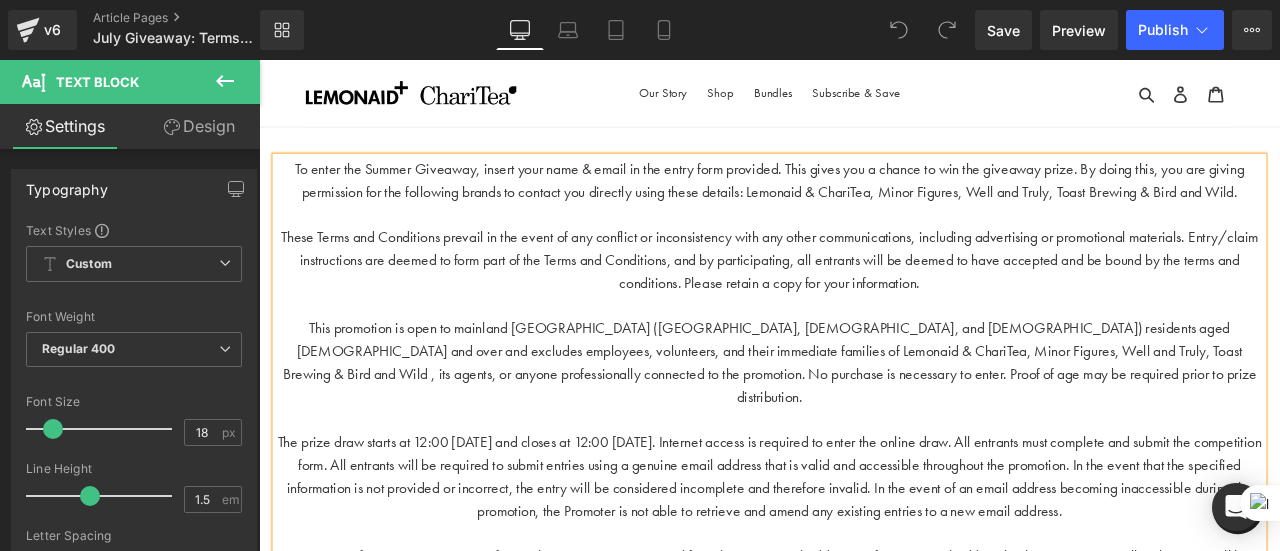 type 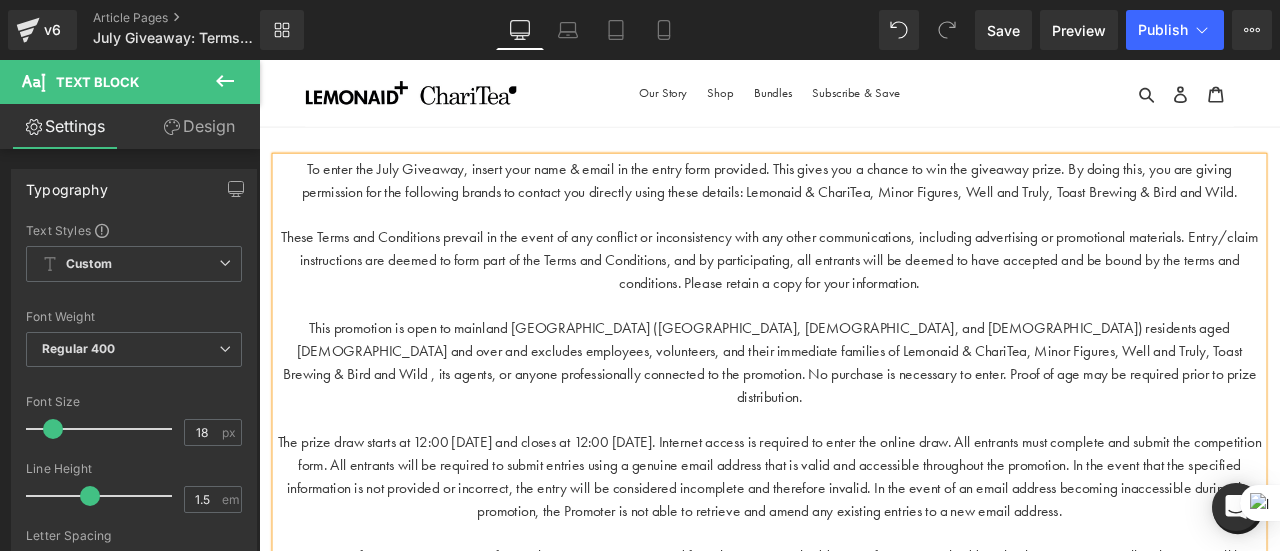 drag, startPoint x: 994, startPoint y: 212, endPoint x: 1427, endPoint y: 216, distance: 433.01846 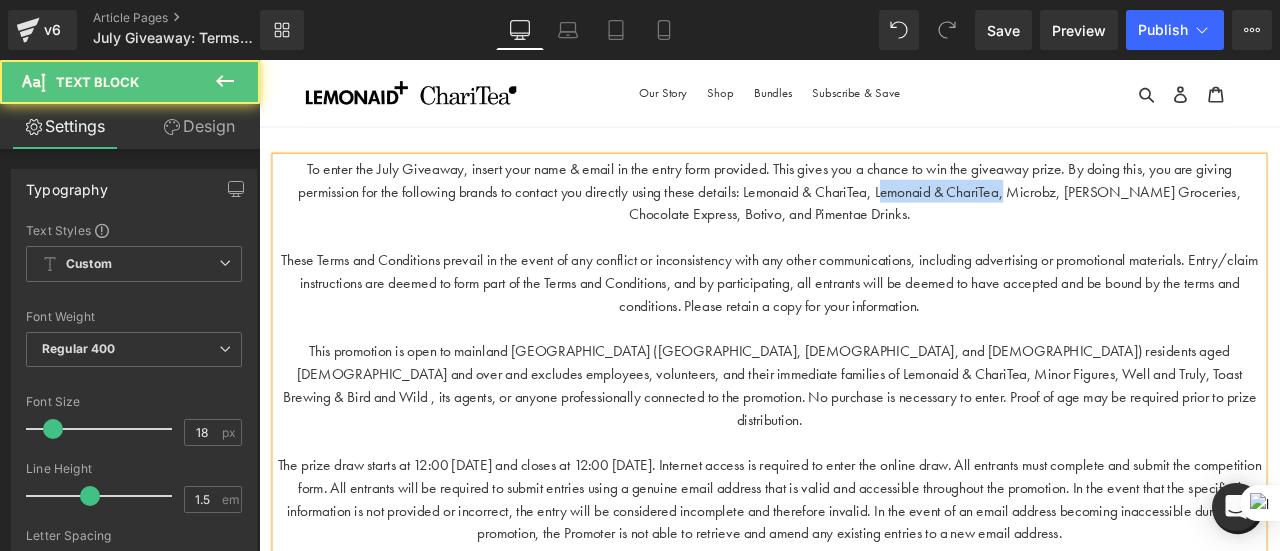 drag, startPoint x: 1151, startPoint y: 219, endPoint x: 1002, endPoint y: 208, distance: 149.40549 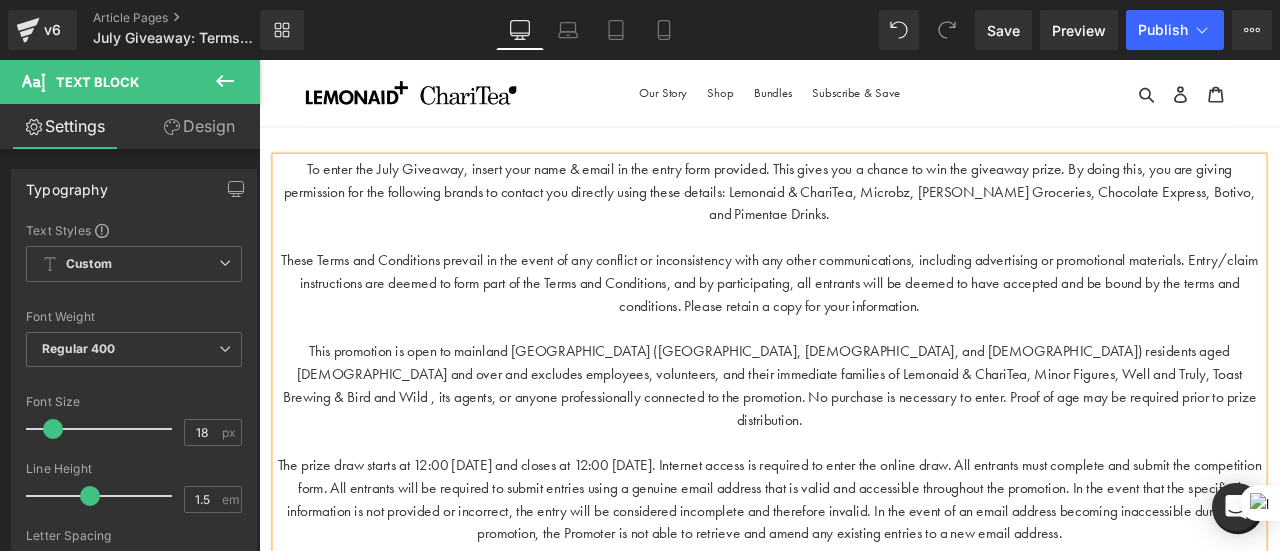 click on "To enter the July Giveaway, insert your name & email in the entry form provided. This gives you a chance to win the giveaway prize. By doing this, you are giving permission for the following brands to contact you directly using these details: Lemonaid & ChariTea, Microbz, LEON Groceries, Chocolate Express, Botivo, and Pimentae Drinks." at bounding box center (864, 215) 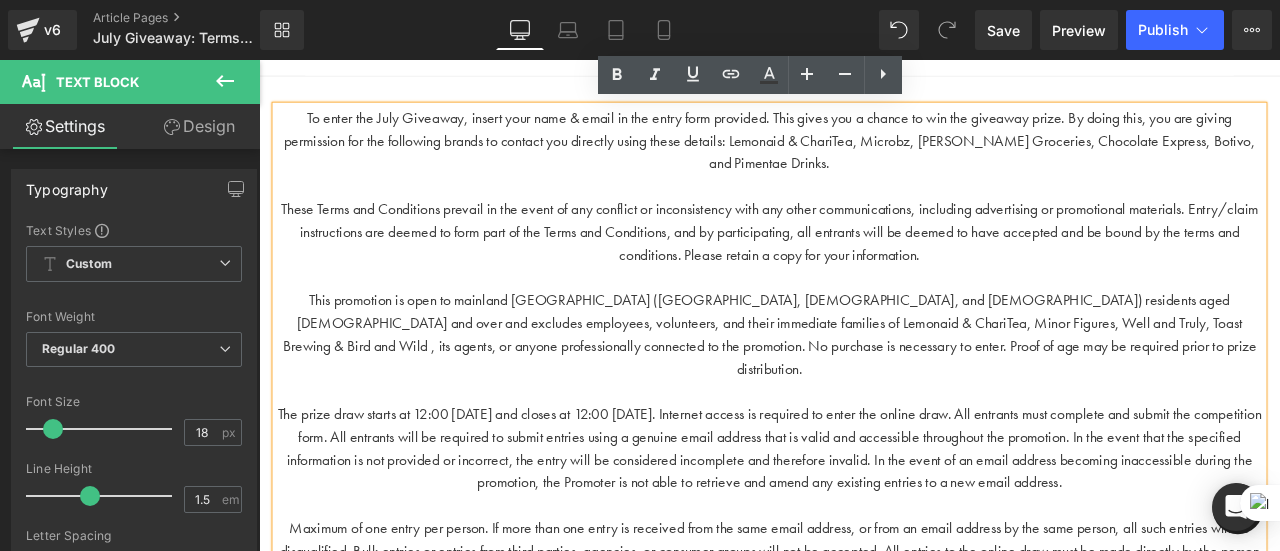 scroll, scrollTop: 62, scrollLeft: 0, axis: vertical 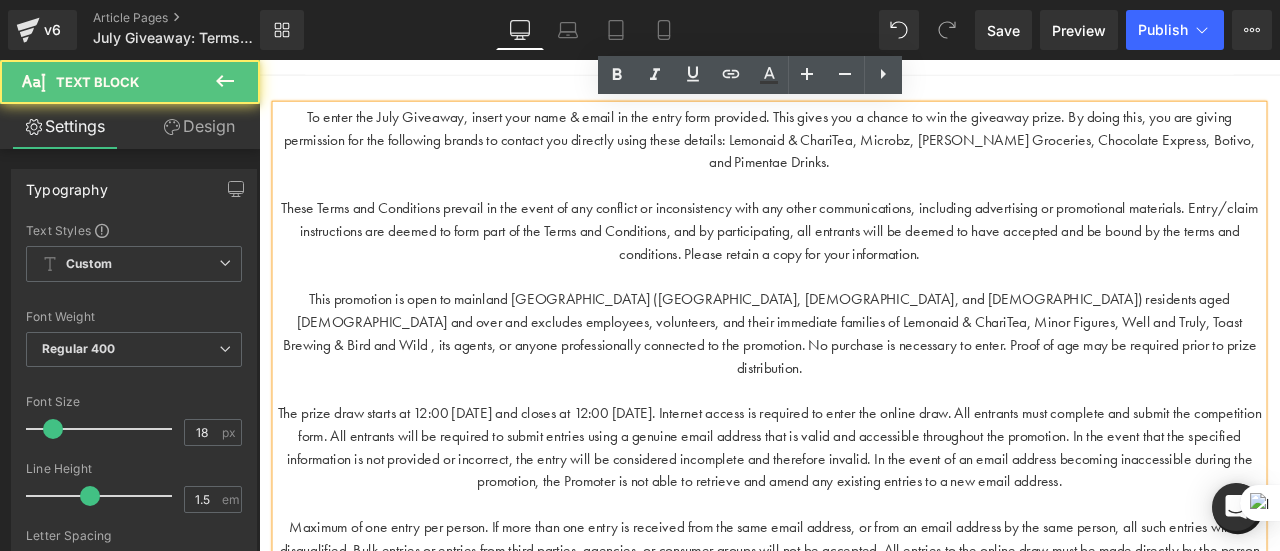 click on "These Terms and Conditions prevail in the event of any conflict or inconsistency with any other communications, including advertising or promotional materials. Entry/claim instructions are deemed to form part of the Terms and Conditions, and by participating, all entrants will be deemed to have accepted and be bound by the terms and conditions. Please retain a copy for your information." at bounding box center (864, 261) 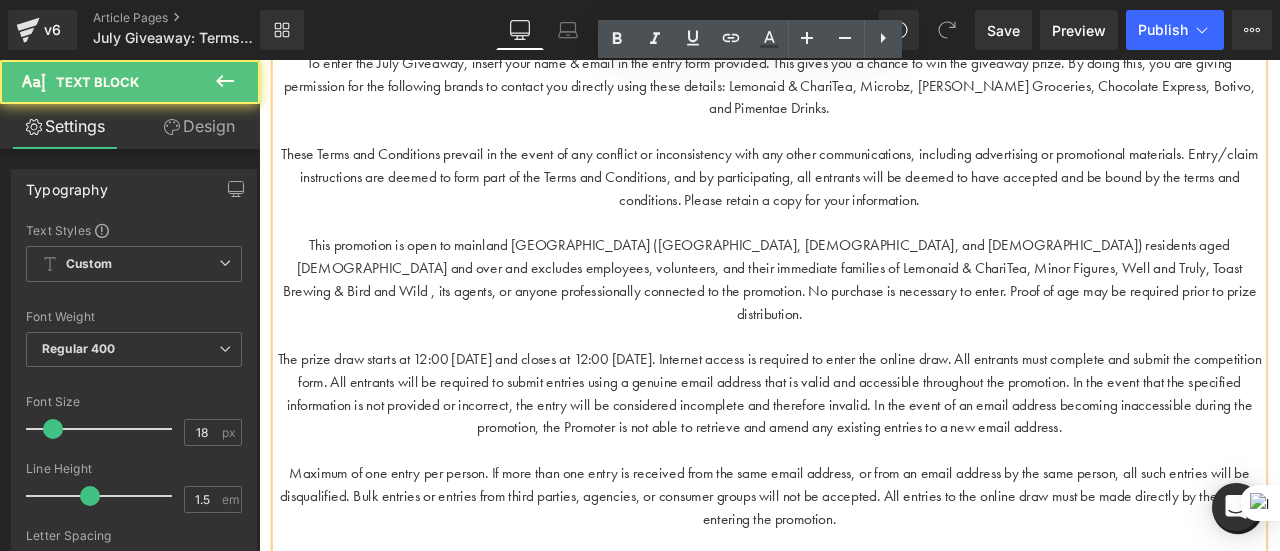 scroll, scrollTop: 133, scrollLeft: 0, axis: vertical 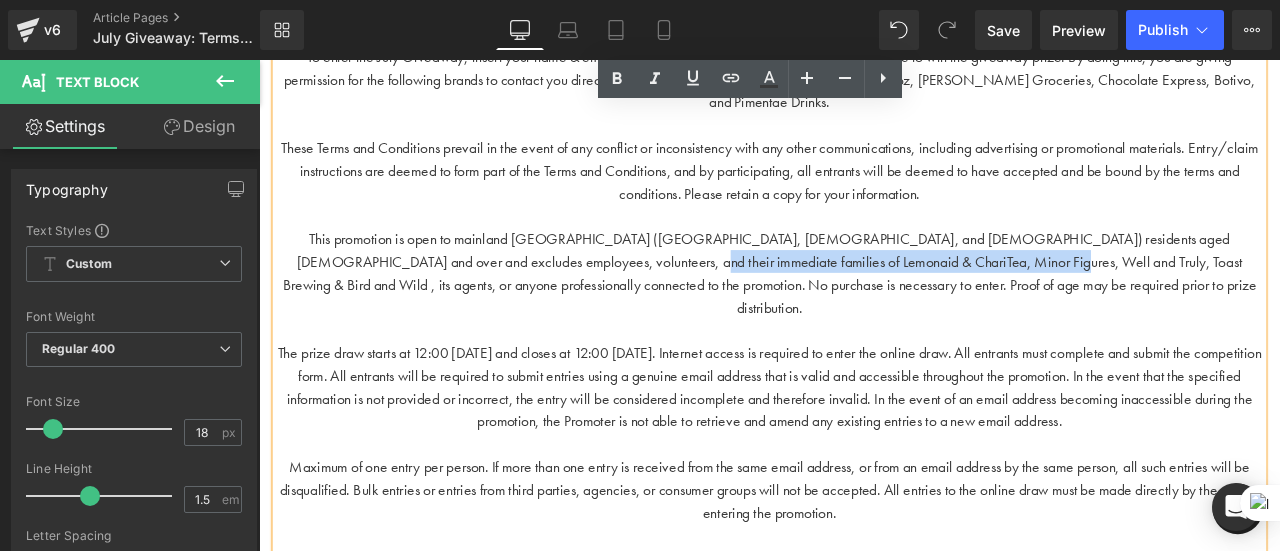 drag, startPoint x: 612, startPoint y: 296, endPoint x: 1043, endPoint y: 295, distance: 431.00116 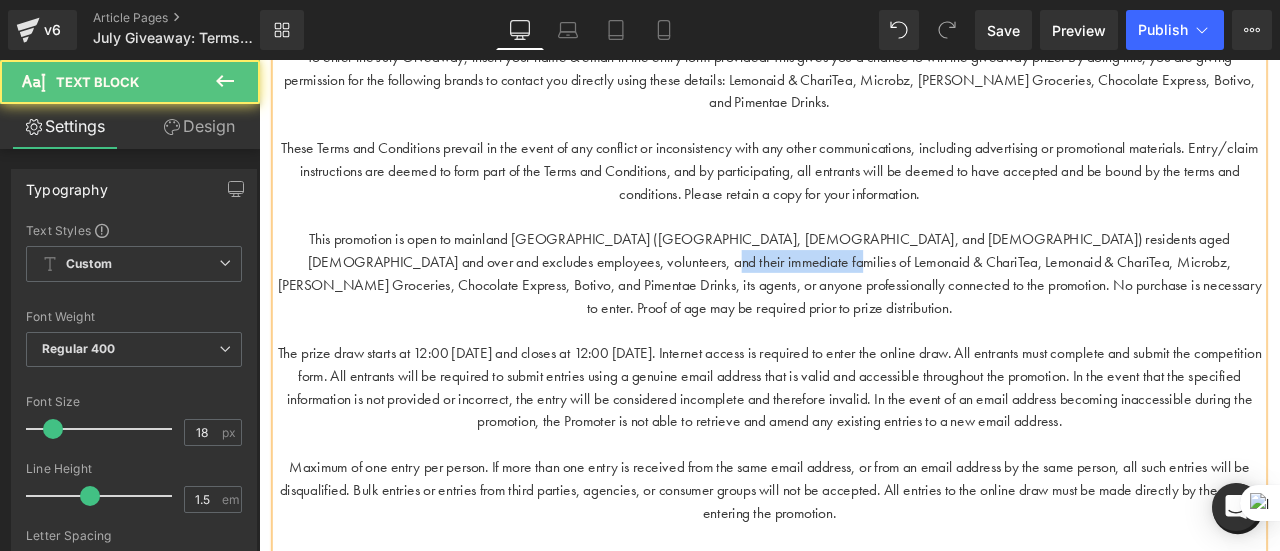 drag, startPoint x: 753, startPoint y: 300, endPoint x: 596, endPoint y: 291, distance: 157.25775 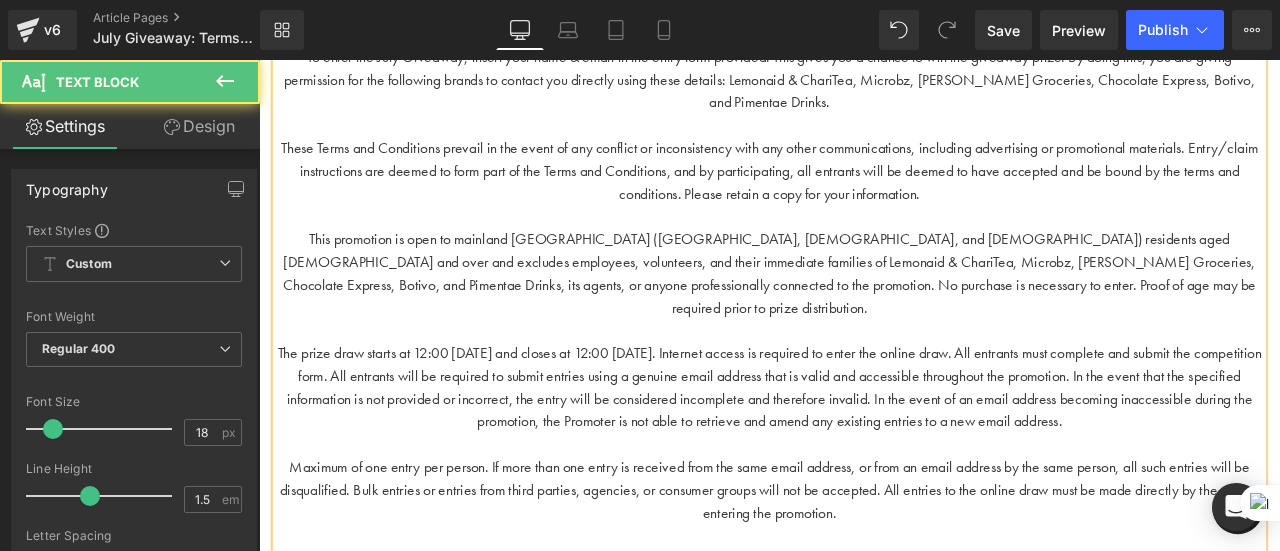 click on "This promotion is open to mainland United Kingdom (England, Scotland, and Wales) residents aged 18 and over and excludes employees, volunteers, and their immediate families of Lemonaid & ChariTea, Microbz, LEON Groceries, Chocolate Express, Botivo, and Pimentae Drinks, its agents, or anyone professionally connected to the promotion. No purchase is necessary to enter. Proof of age may be required prior to prize distribution." at bounding box center (864, 312) 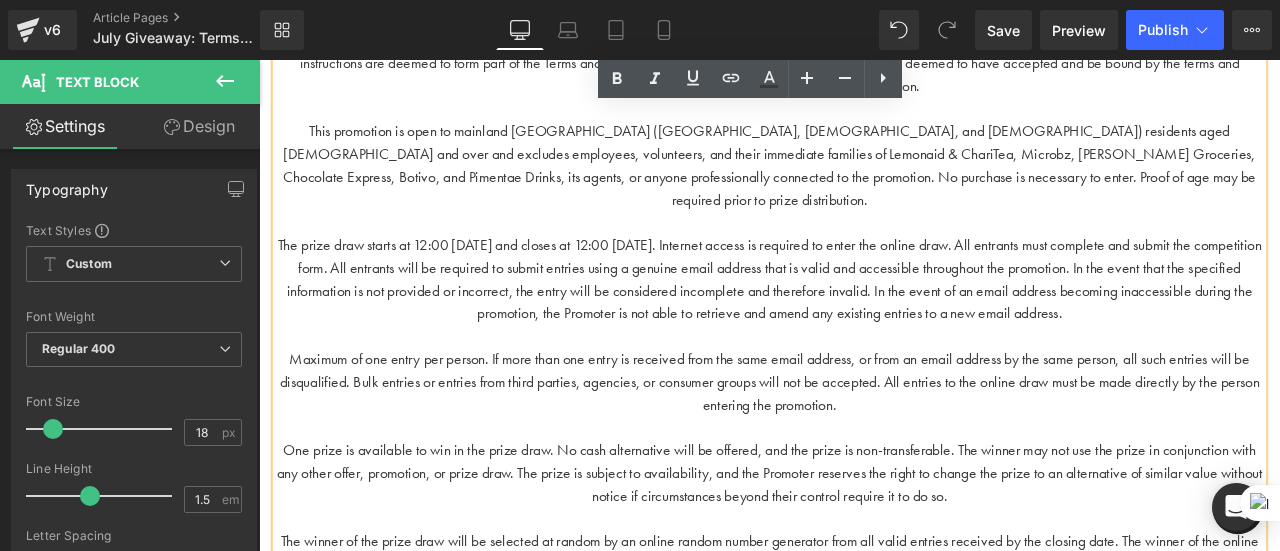 scroll, scrollTop: 269, scrollLeft: 0, axis: vertical 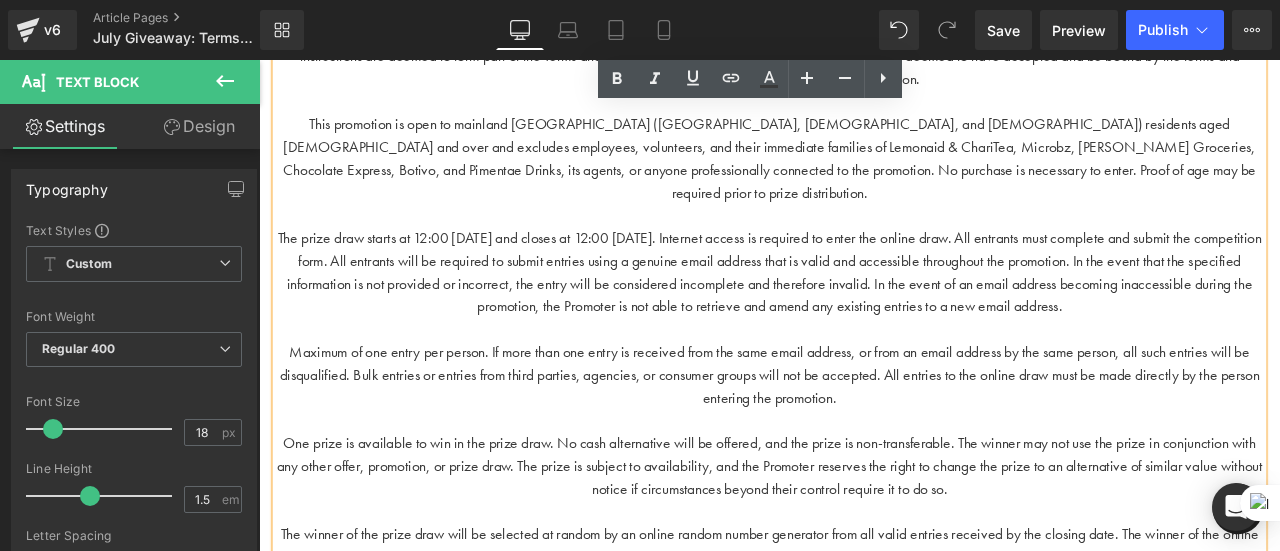 click on "The prize draw starts at 12:00 on 13.06.2025 and closes at 12:00 on 06.07.2025. Internet access is required to enter the online draw. All entrants must complete and submit the competition form. All entrants will be required to submit entries using a genuine email address that is valid and accessible throughout the promotion. In the event that the specified information is not provided or incorrect, the entry will be considered incomplete and therefore invalid. In the event of an email address becoming inaccessible during the promotion, the Promoter is not able to retrieve and amend any existing entries to a new email address." at bounding box center [864, 311] 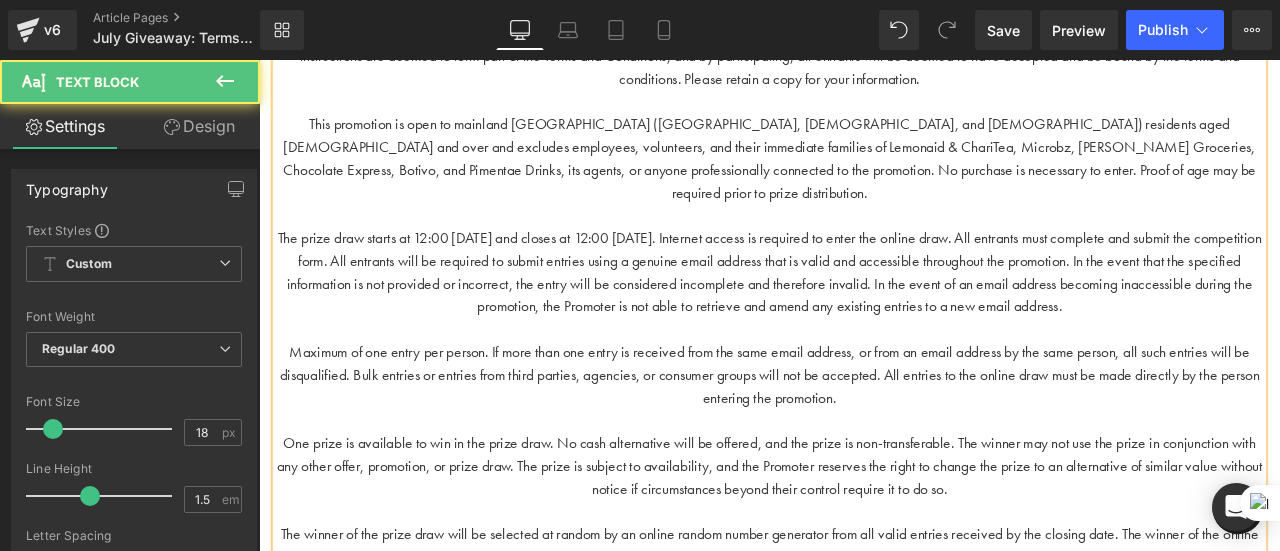 click on "The prize draw starts at 12:00 on 18.06.2025 and closes at 12:00 on 06.07.2025. Internet access is required to enter the online draw. All entrants must complete and submit the competition form. All entrants will be required to submit entries using a genuine email address that is valid and accessible throughout the promotion. In the event that the specified information is not provided or incorrect, the entry will be considered incomplete and therefore invalid. In the event of an email address becoming inaccessible during the promotion, the Promoter is not able to retrieve and amend any existing entries to a new email address." at bounding box center [864, 311] 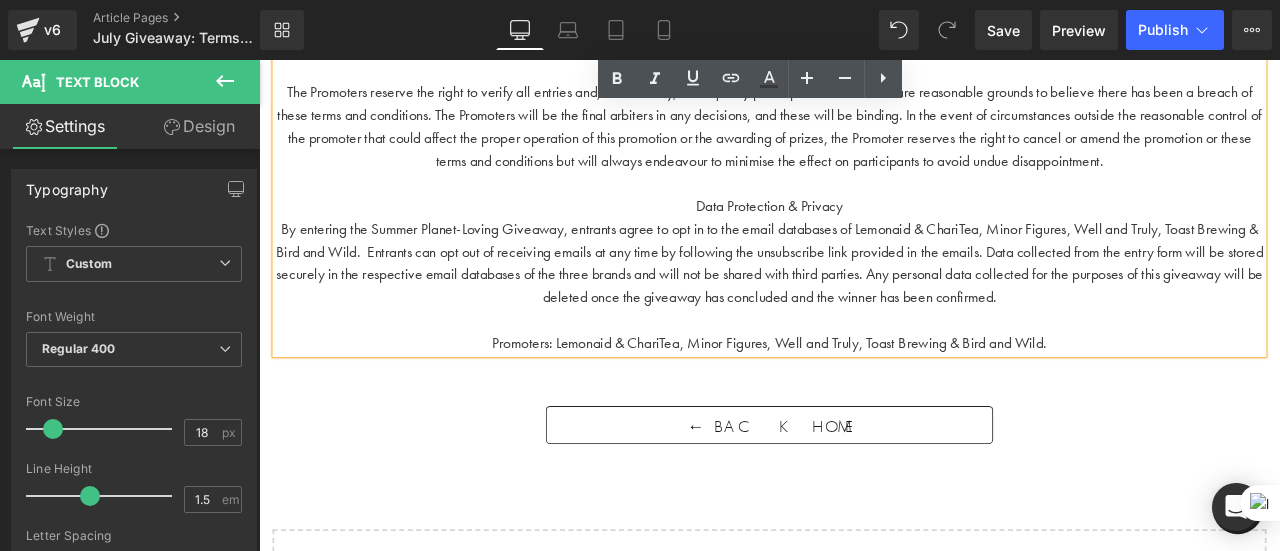scroll, scrollTop: 1172, scrollLeft: 0, axis: vertical 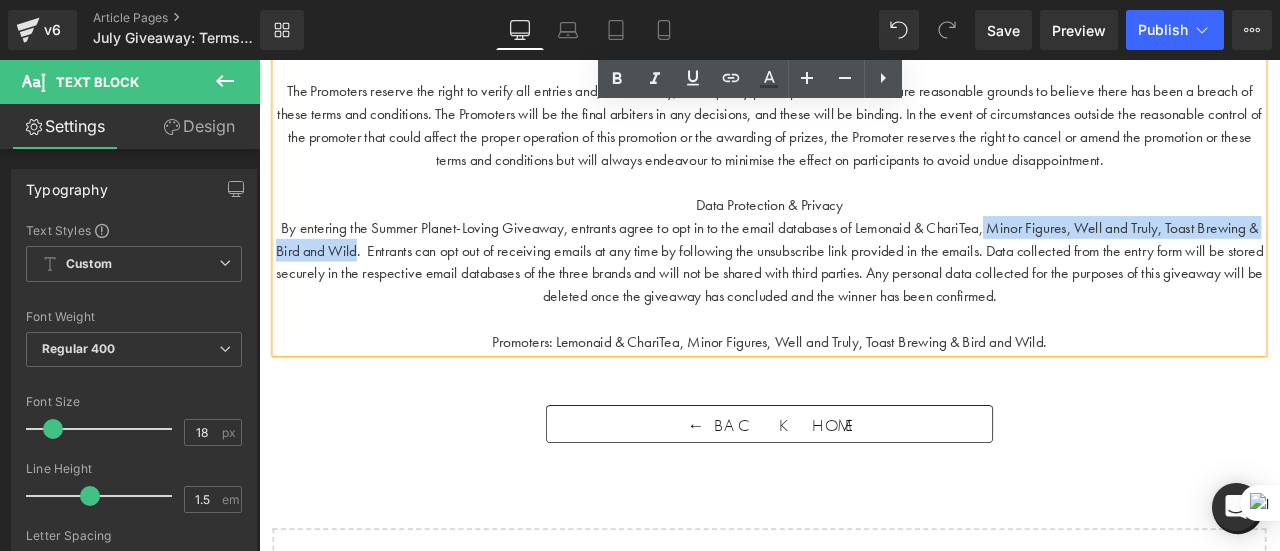 drag, startPoint x: 1128, startPoint y: 228, endPoint x: 396, endPoint y: 262, distance: 732.7892 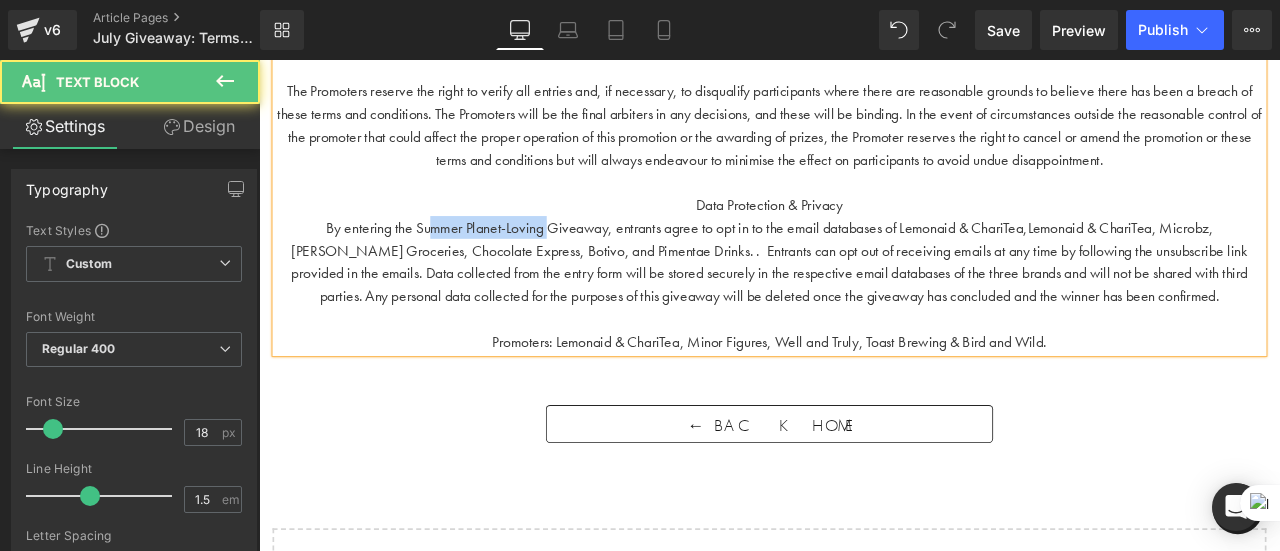 drag, startPoint x: 567, startPoint y: 233, endPoint x: 421, endPoint y: 241, distance: 146.21901 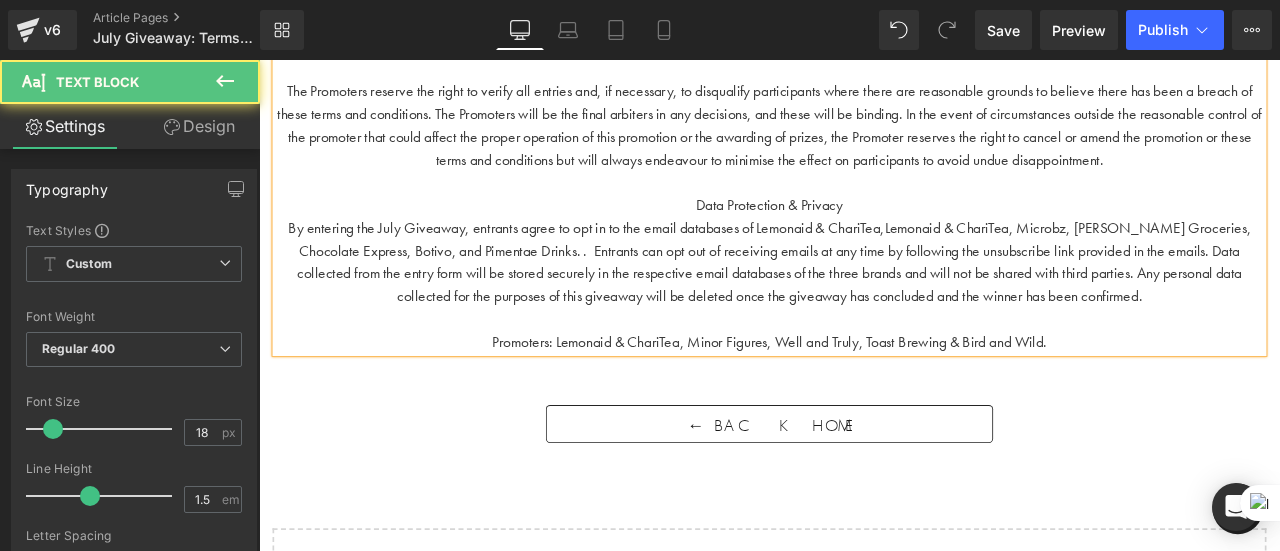 click on "By entering the July Giveaway, entrants agree to opt in to the email databases of Lemonaid & ChariTea,Lemonaid & ChariTea, Microbz, LEON Groceries, Chocolate Express, Botivo, and Pimentae Drinks. .  Entrants can opt out of receiving emails at any time by following the unsubscribe link provided in the emails. Data collected from the entry form will be stored securely in the respective email databases of the three brands and will not be shared with third parties. Any personal data collected for the purposes of this giveaway will be deleted once the giveaway has concluded and the winner has been confirmed." at bounding box center [864, 299] 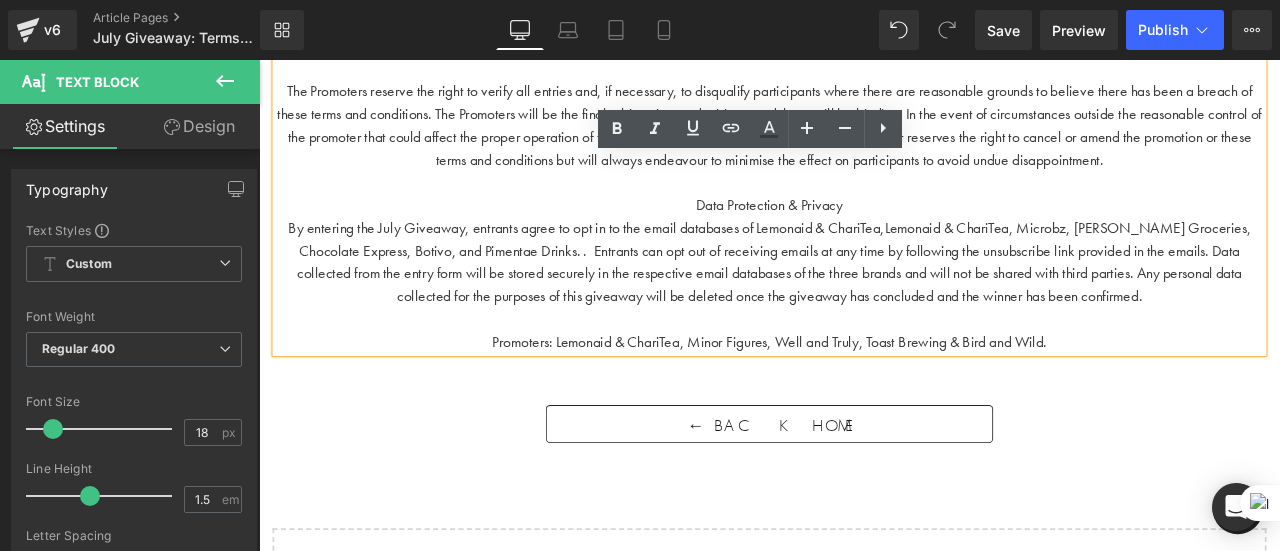 click on "By entering the July Giveaway, entrants agree to opt in to the email databases of Lemonaid & ChariTea,Lemonaid & ChariTea, Microbz, LEON Groceries, Chocolate Express, Botivo, and Pimentae Drinks. .  Entrants can opt out of receiving emails at any time by following the unsubscribe link provided in the emails. Data collected from the entry form will be stored securely in the respective email databases of the three brands and will not be shared with third parties. Any personal data collected for the purposes of this giveaway will be deleted once the giveaway has concluded and the winner has been confirmed." at bounding box center (864, 299) 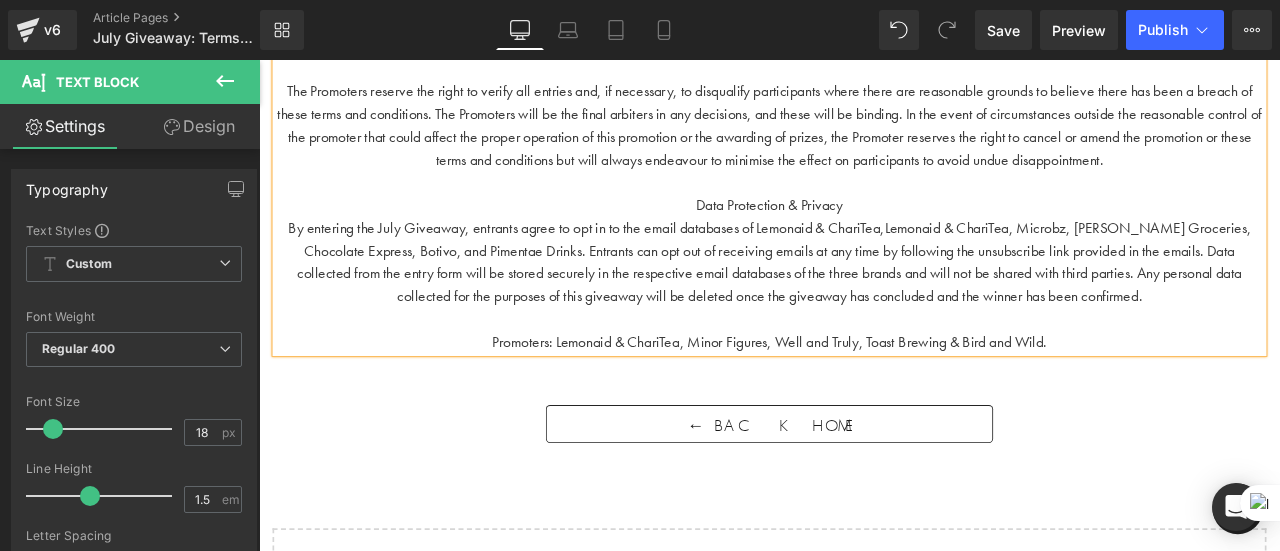 drag, startPoint x: 1196, startPoint y: 362, endPoint x: 765, endPoint y: 371, distance: 431.09396 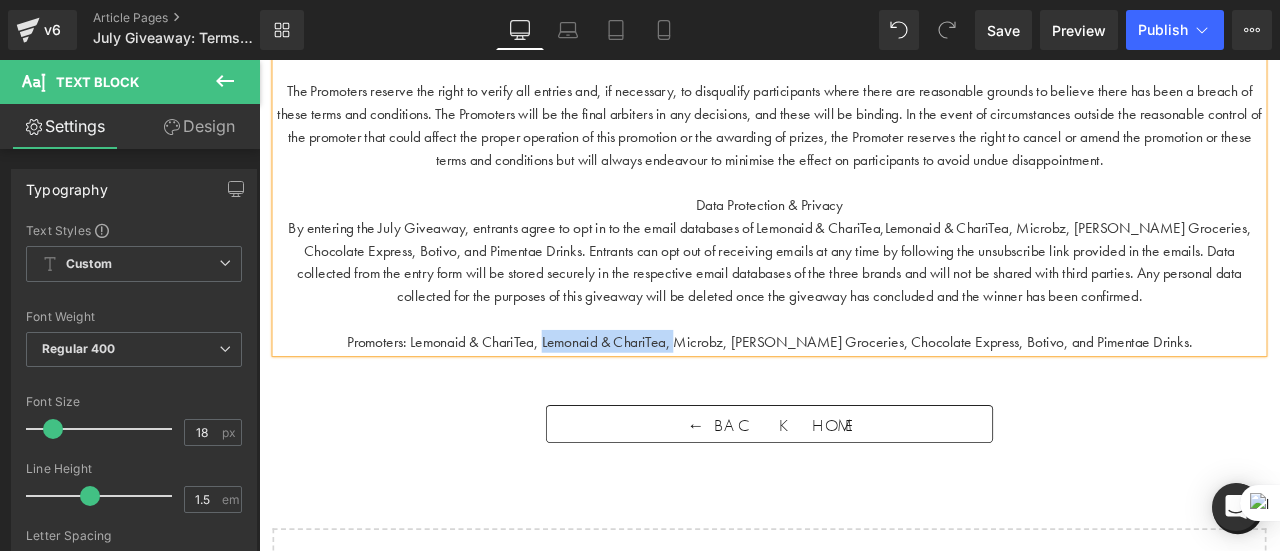 drag, startPoint x: 790, startPoint y: 368, endPoint x: 633, endPoint y: 360, distance: 157.20369 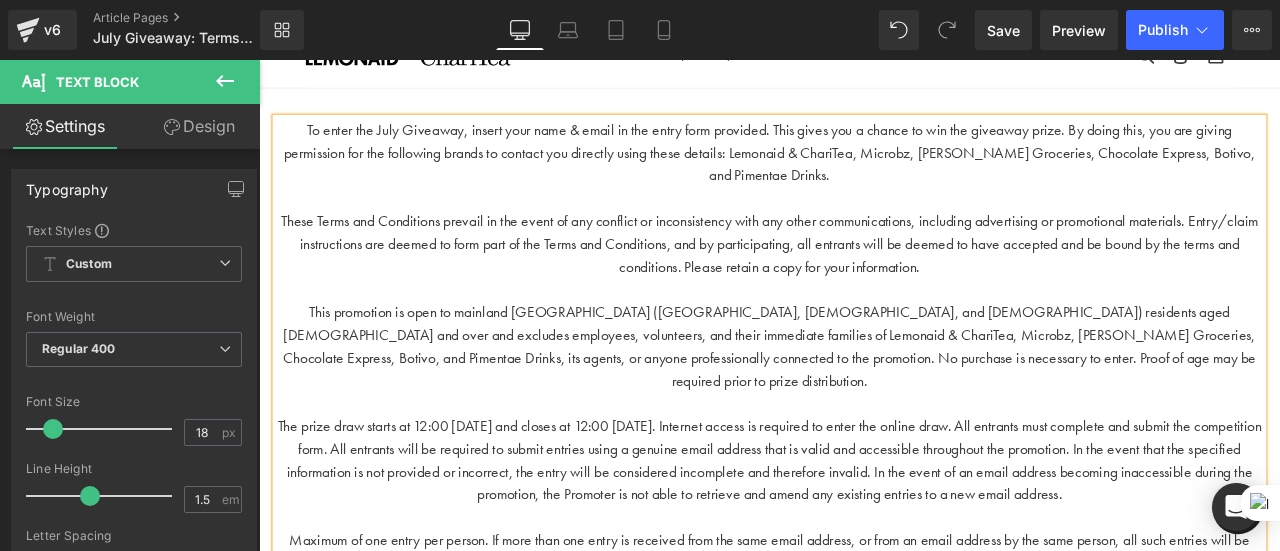scroll, scrollTop: 0, scrollLeft: 0, axis: both 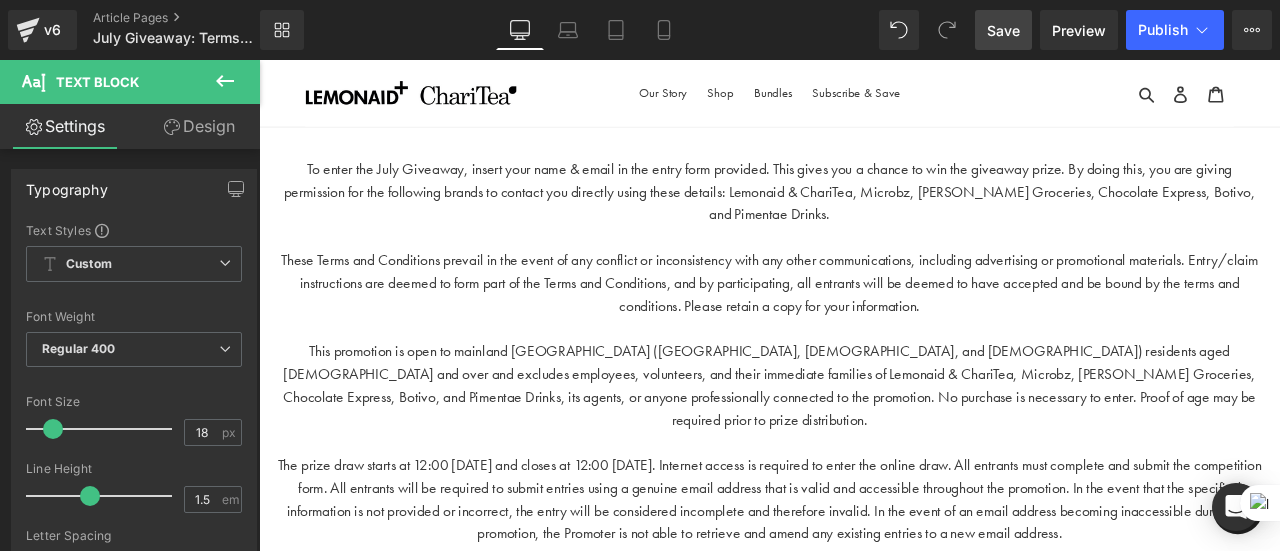click on "Save" at bounding box center [1003, 30] 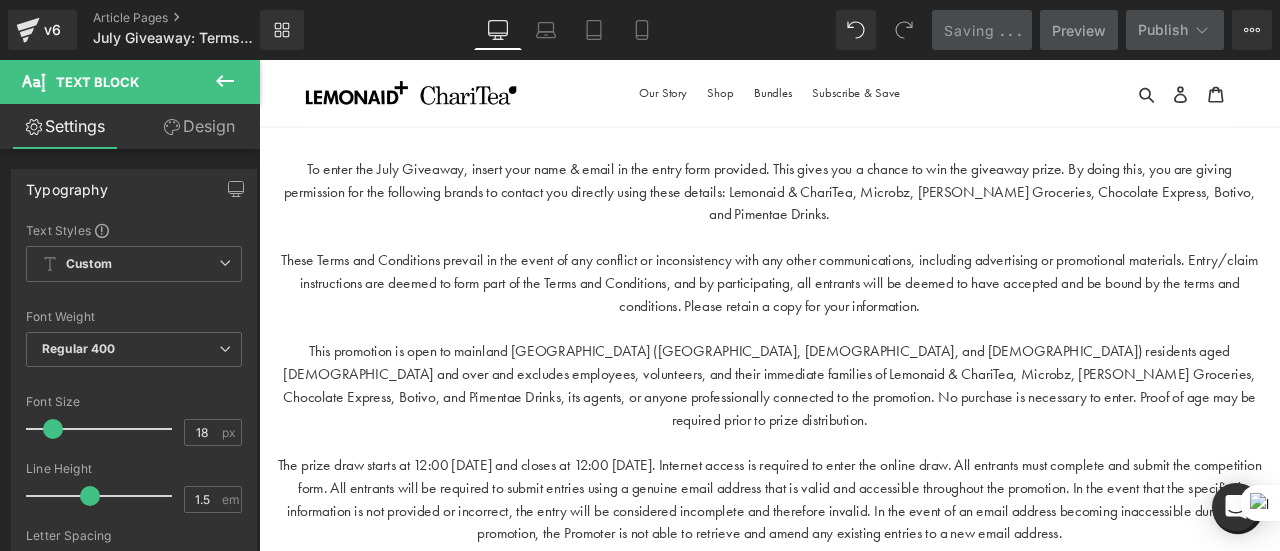 click on "." at bounding box center (1019, 30) 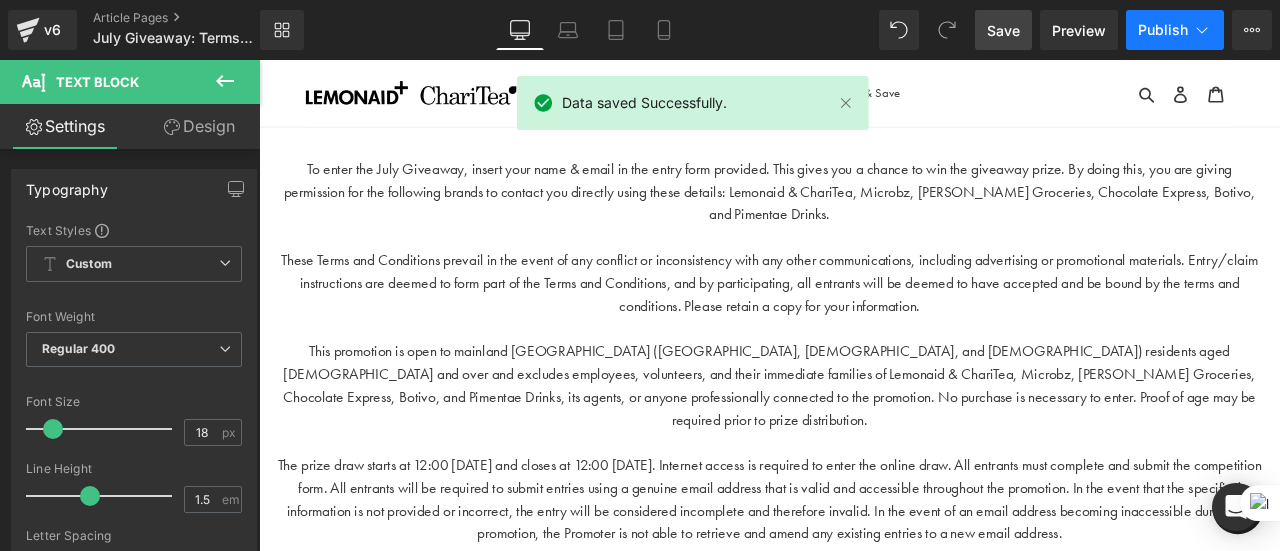 click on "Publish" at bounding box center (1163, 30) 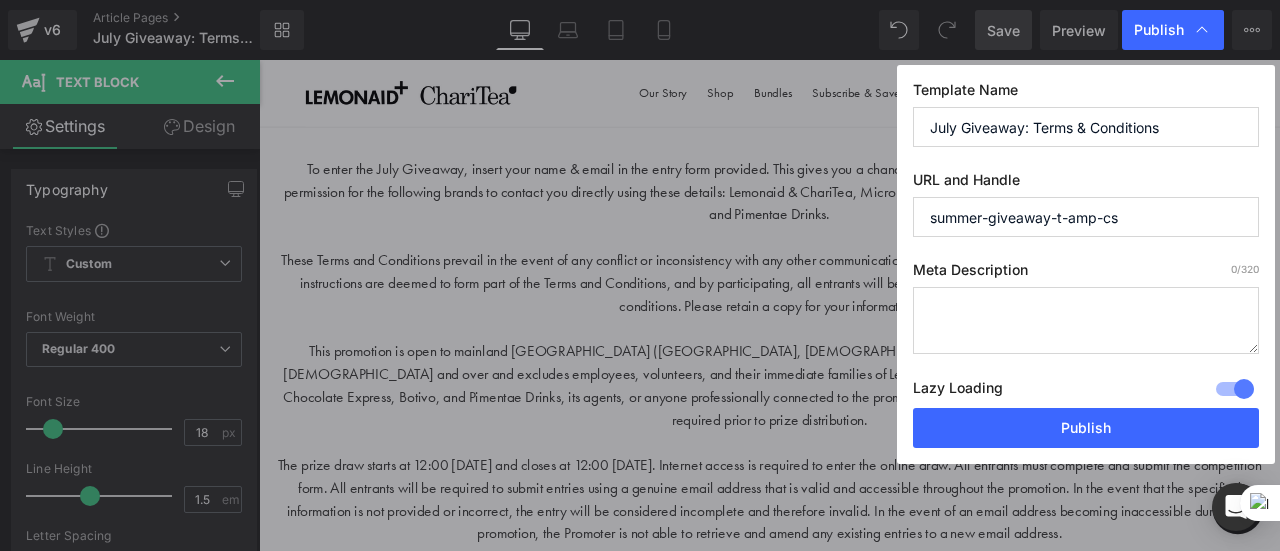 drag, startPoint x: 984, startPoint y: 210, endPoint x: 910, endPoint y: 221, distance: 74.8131 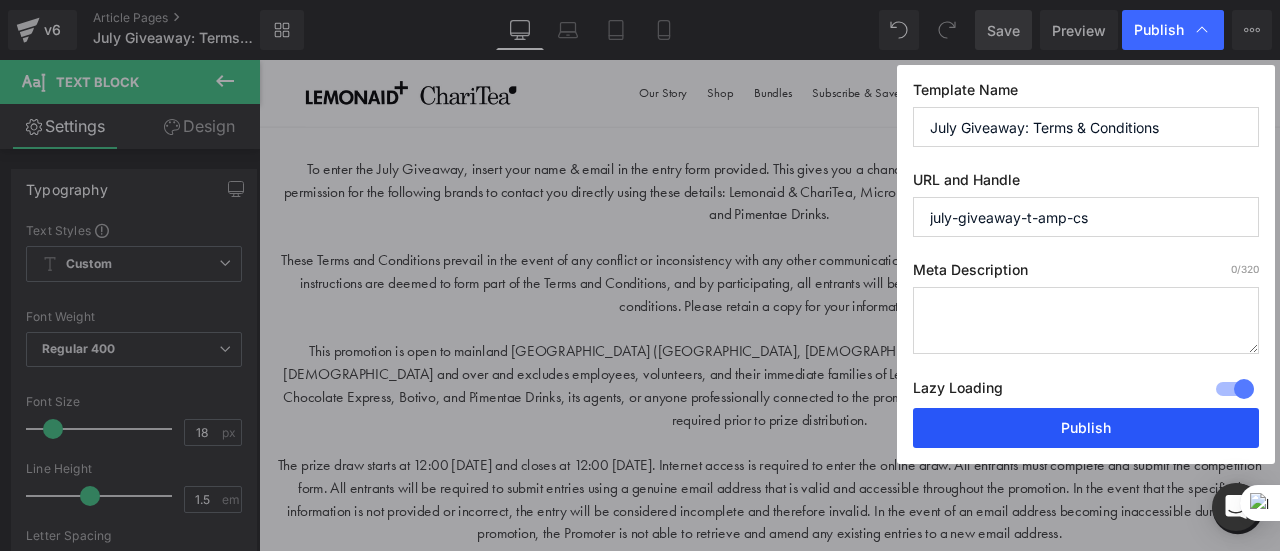 type on "july-giveaway-t-amp-cs" 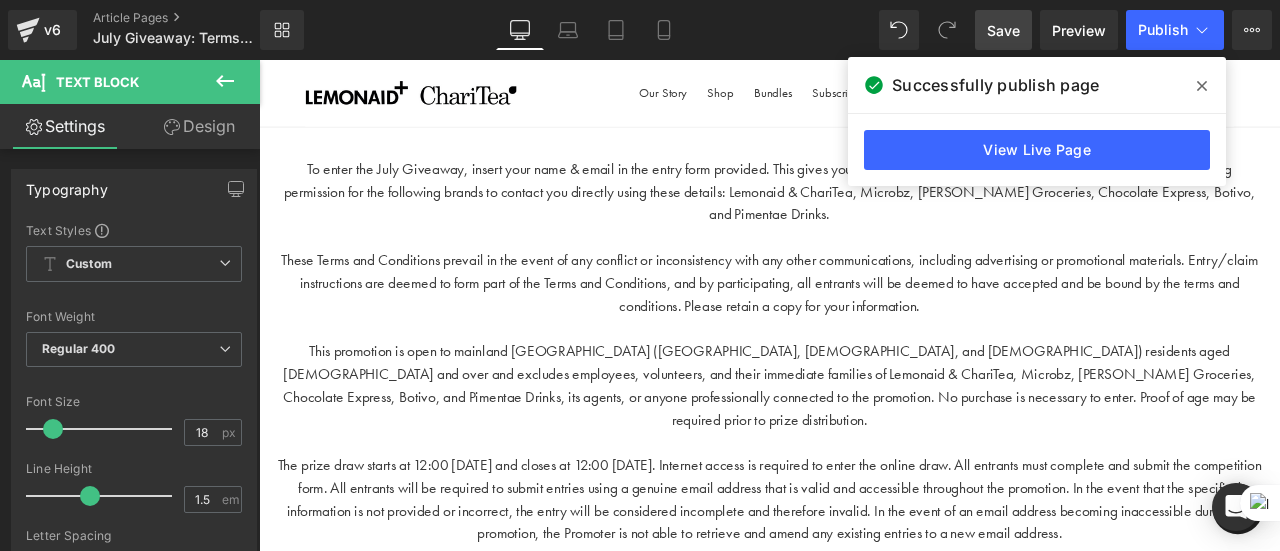 click 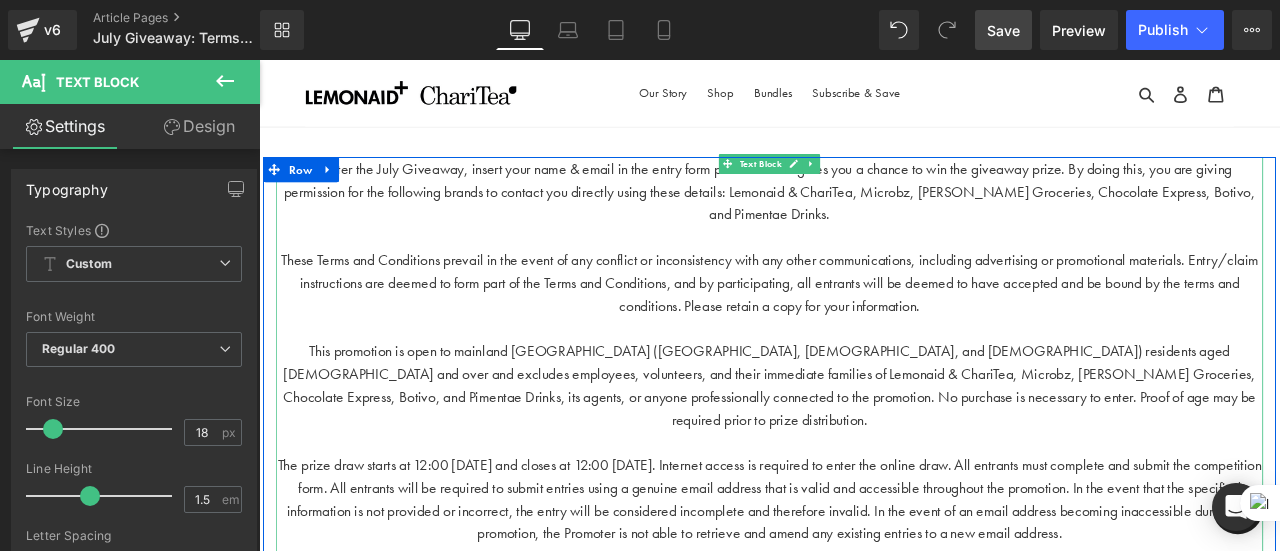 click on "The prize draw starts at 12:00 on 18.06.2025 and closes at 12:00 on 15.08.2025. Internet access is required to enter the online draw. All entrants must complete and submit the competition form. All entrants will be required to submit entries using a genuine email address that is valid and accessible throughout the promotion. In the event that the specified information is not provided or incorrect, the entry will be considered incomplete and therefore invalid. In the event of an email address becoming inaccessible during the promotion, the Promoter is not able to retrieve and amend any existing entries to a new email address." at bounding box center (864, 580) 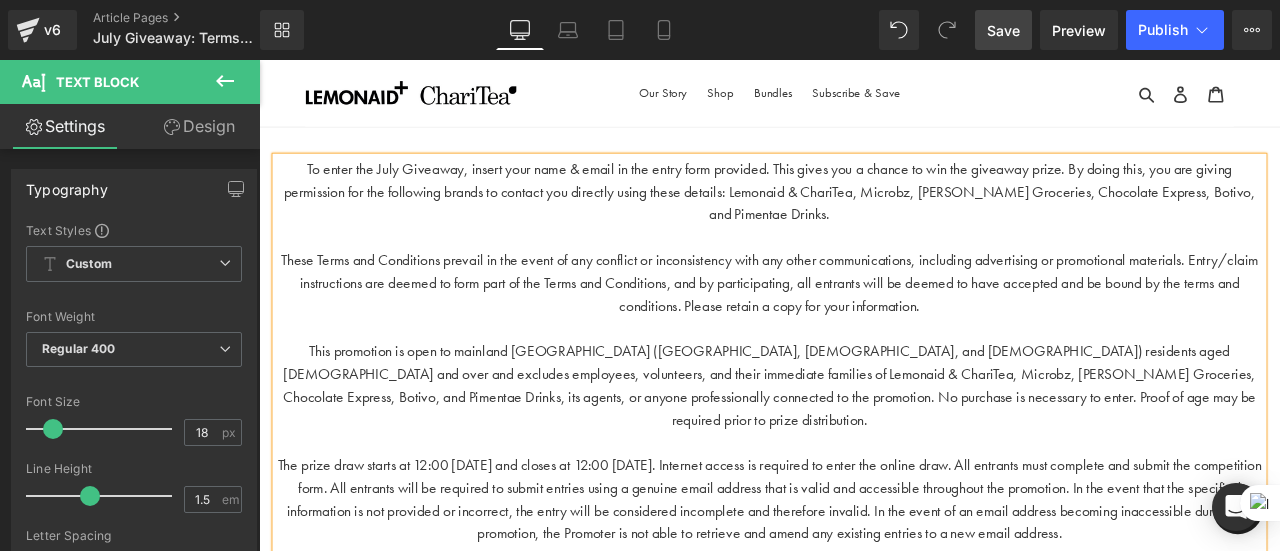 click on "The prize draw starts at 12:00 on 18.07.2025 and closes at 12:00 on 15.08.2025. Internet access is required to enter the online draw. All entrants must complete and submit the competition form. All entrants will be required to submit entries using a genuine email address that is valid and accessible throughout the promotion. In the event that the specified information is not provided or incorrect, the entry will be considered incomplete and therefore invalid. In the event of an email address becoming inaccessible during the promotion, the Promoter is not able to retrieve and amend any existing entries to a new email address." at bounding box center [864, 580] 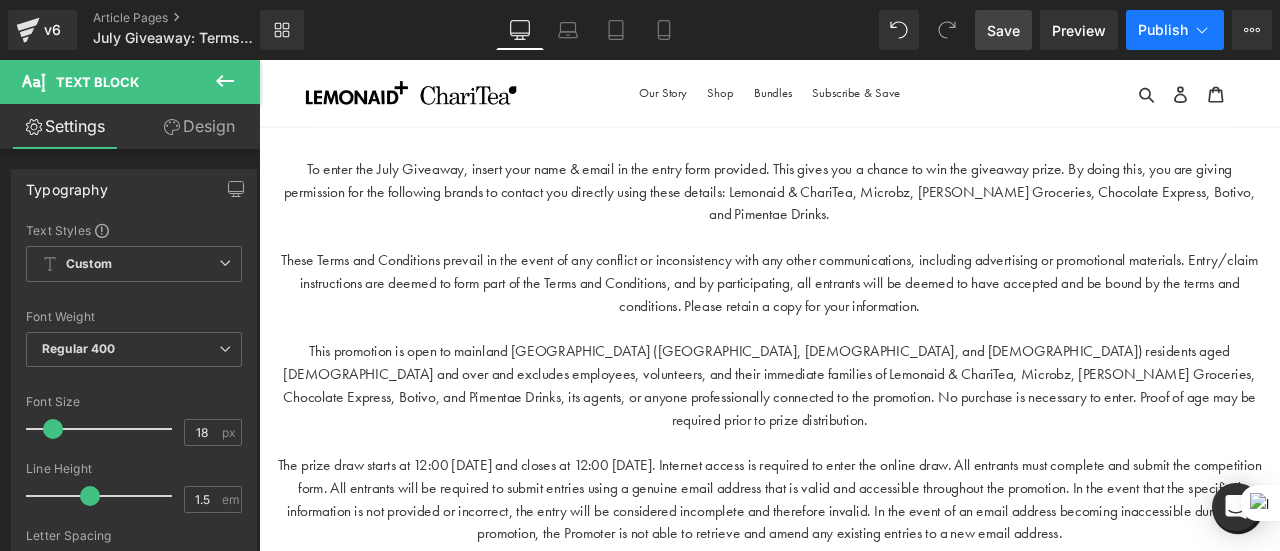 click on "Publish" at bounding box center (1175, 30) 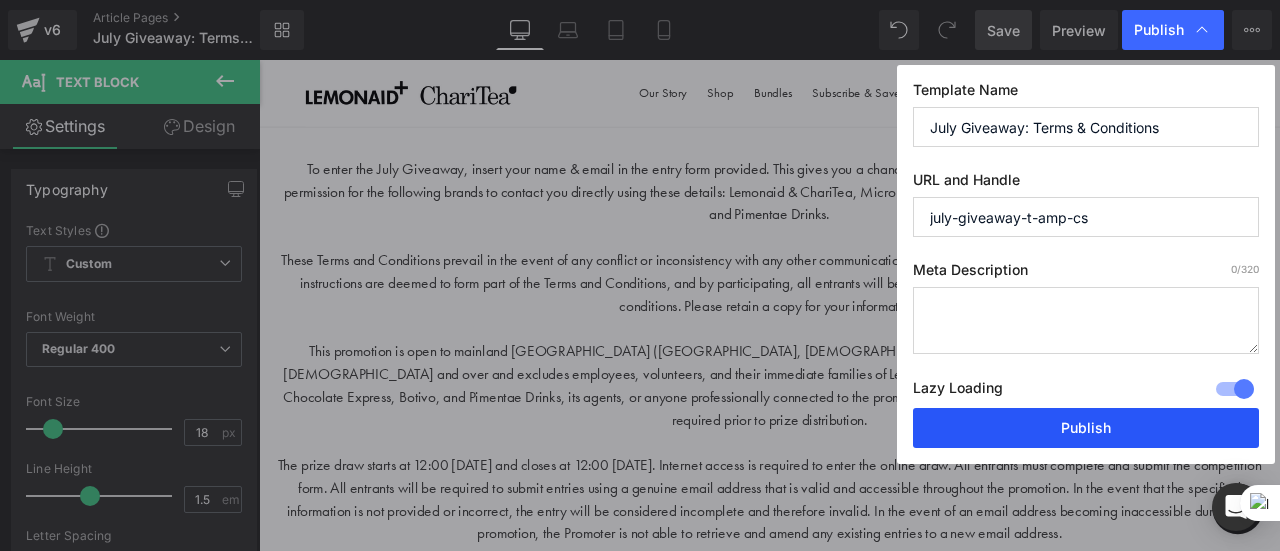 click on "Publish" at bounding box center (1086, 428) 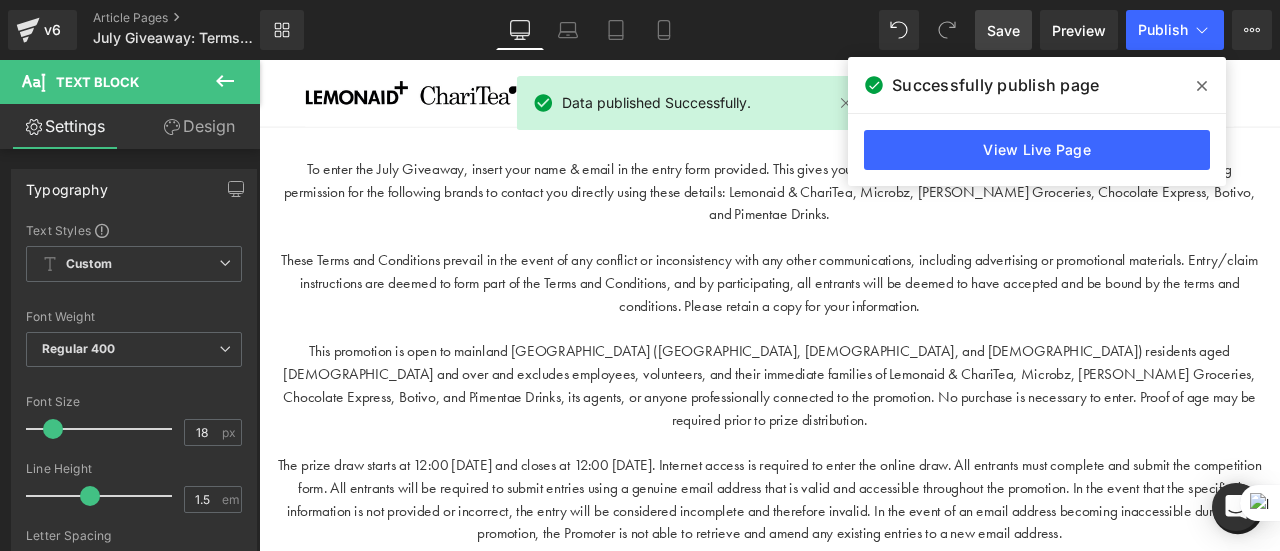 click 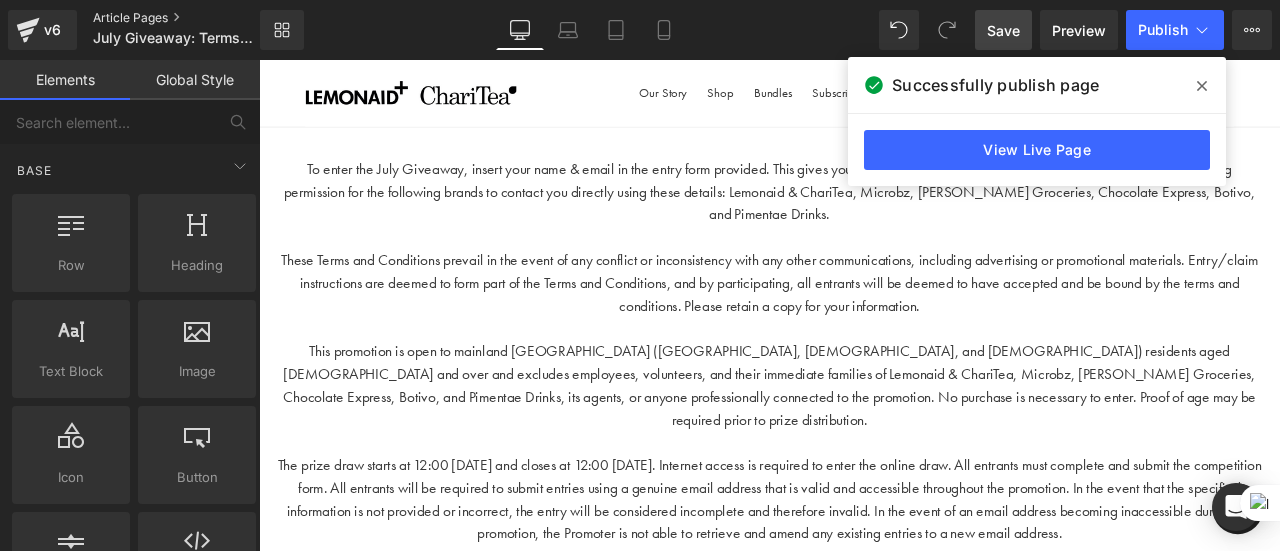 click on "Article Pages" at bounding box center [193, 18] 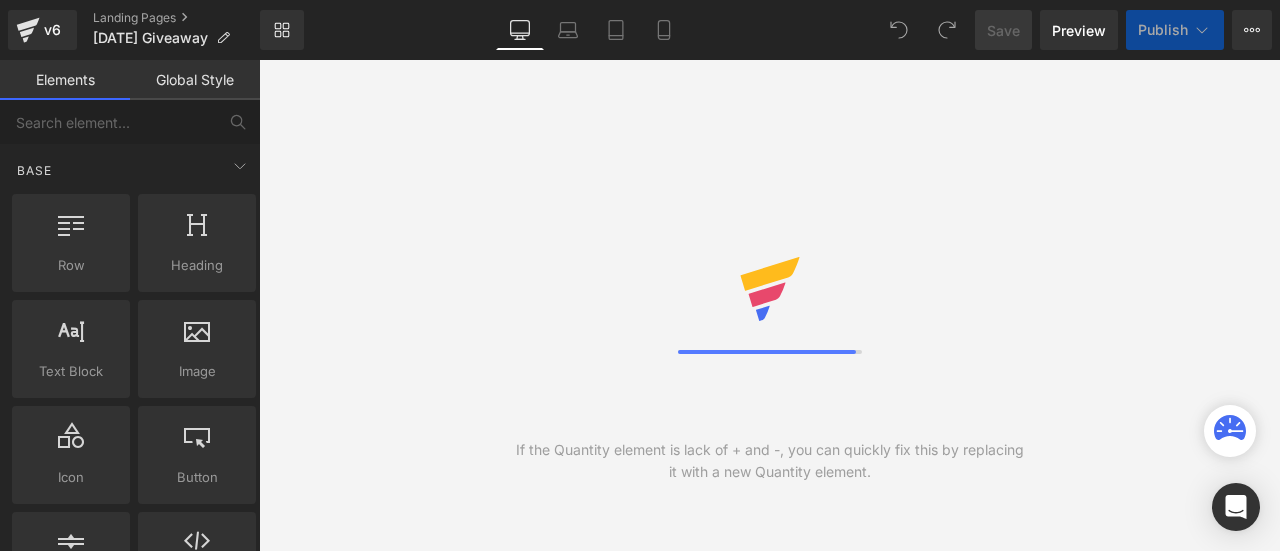 scroll, scrollTop: 0, scrollLeft: 0, axis: both 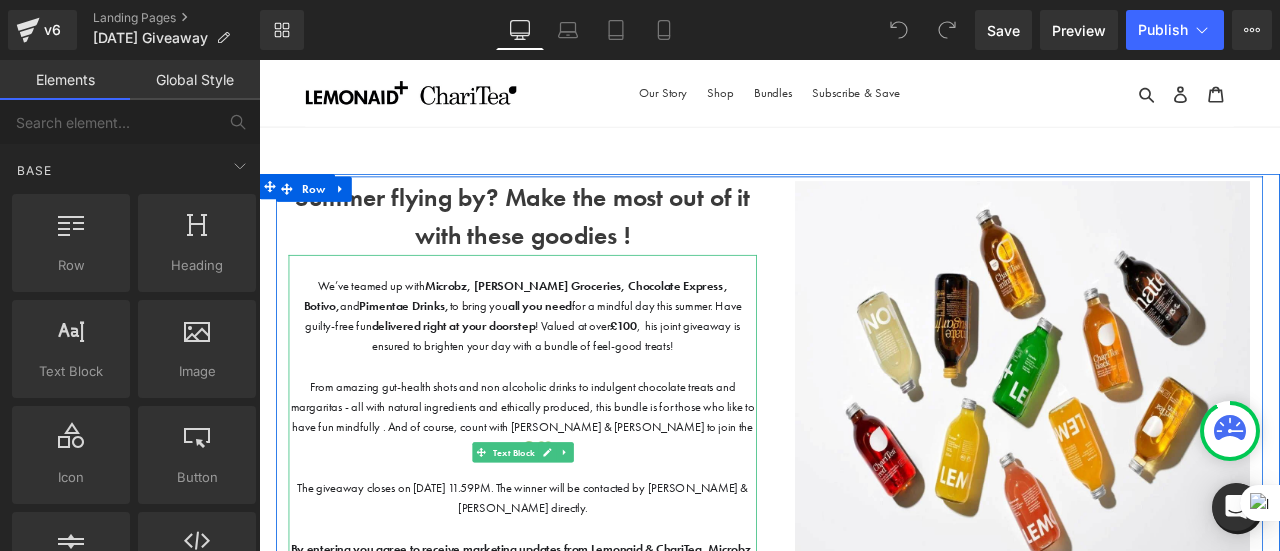 click on "£100" at bounding box center (691, 375) 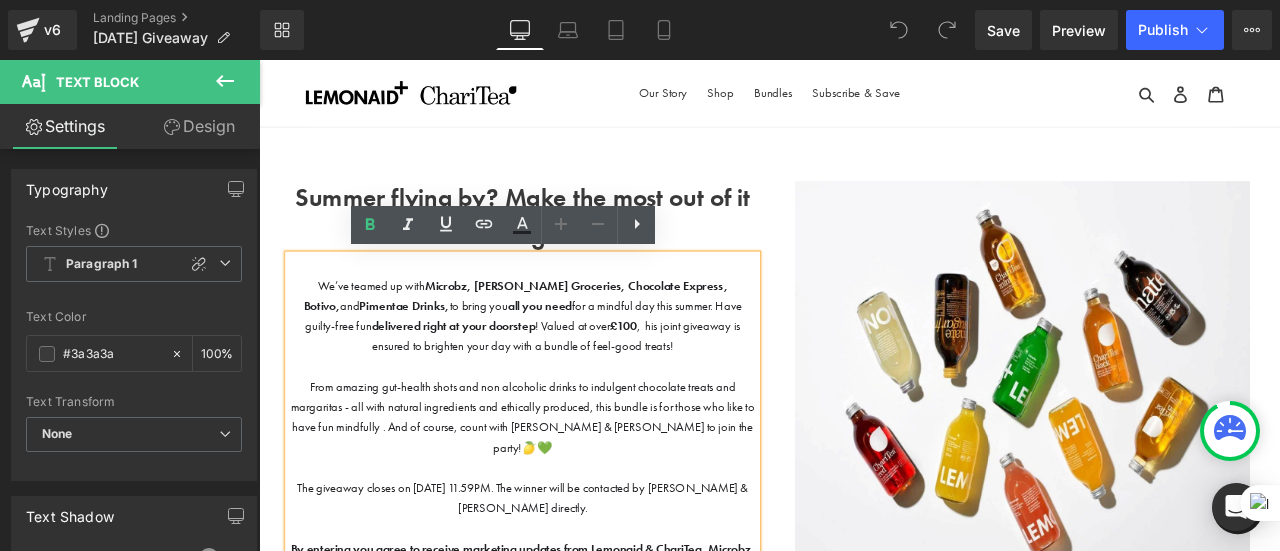 click on "£100" at bounding box center (691, 375) 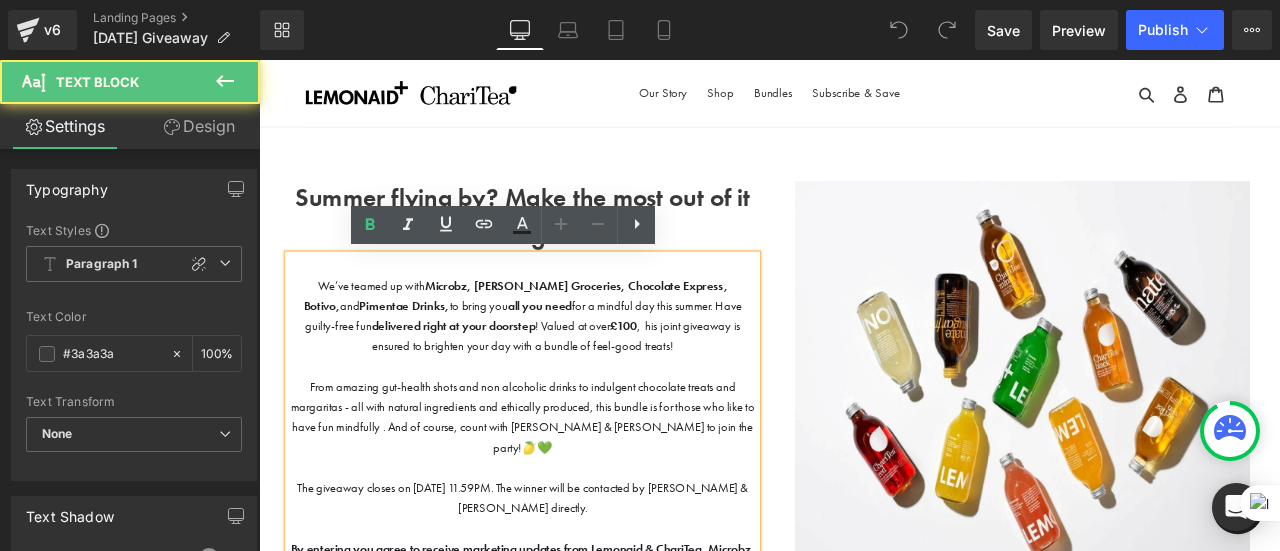 type 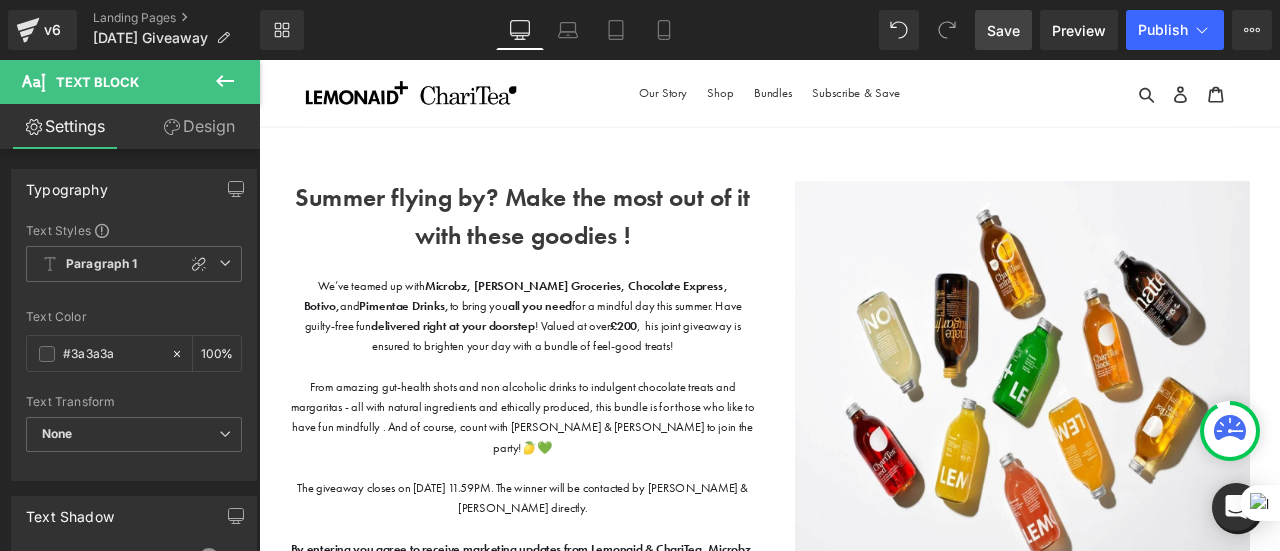 click on "Save" at bounding box center [1003, 30] 